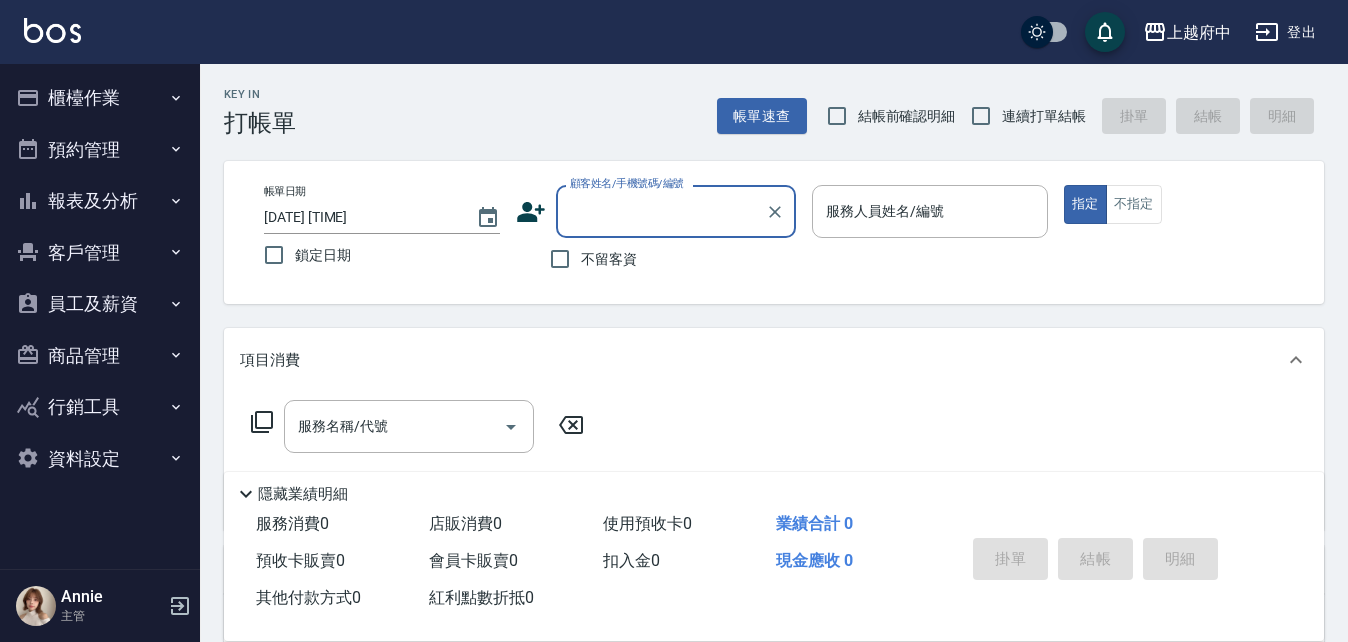scroll, scrollTop: 0, scrollLeft: 0, axis: both 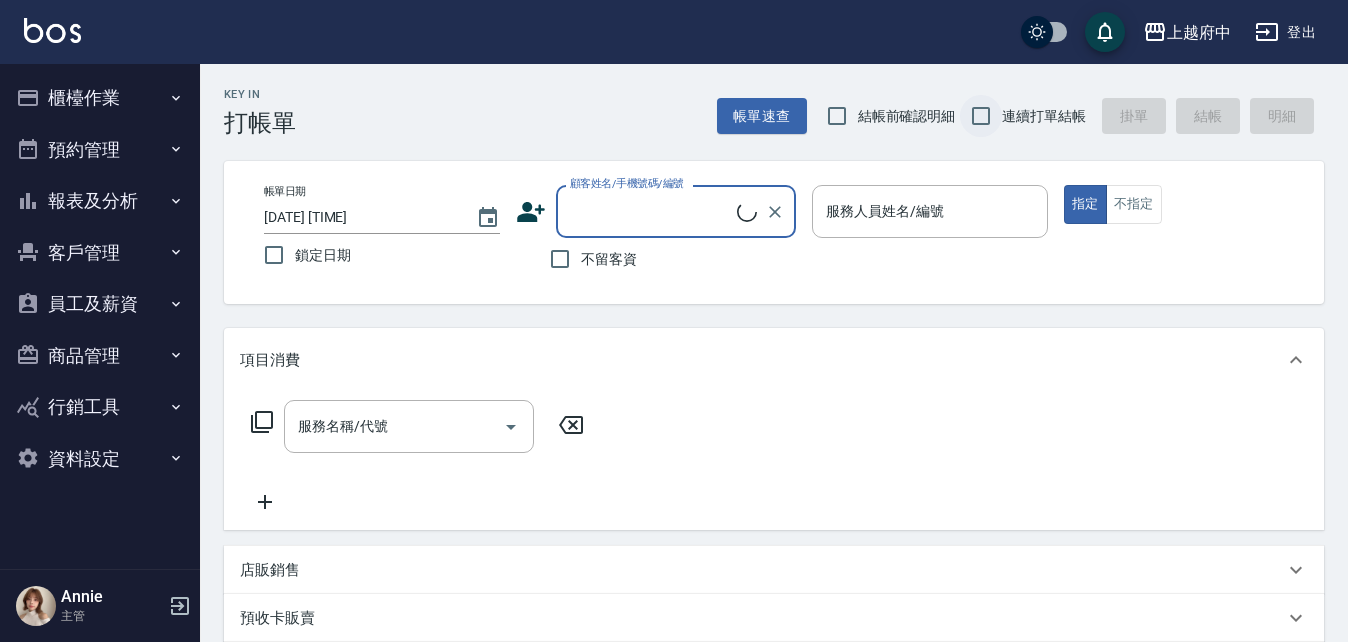 click on "連續打單結帳" at bounding box center [981, 116] 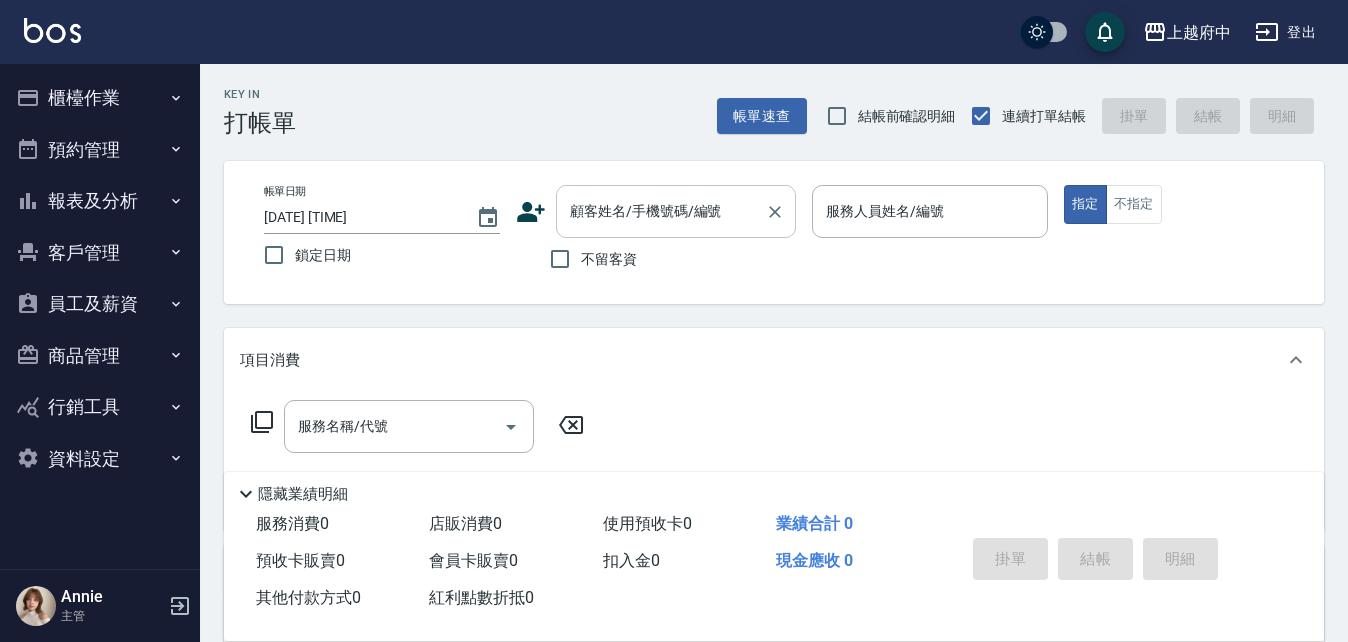 click on "顧客姓名/手機號碼/編號" at bounding box center [661, 211] 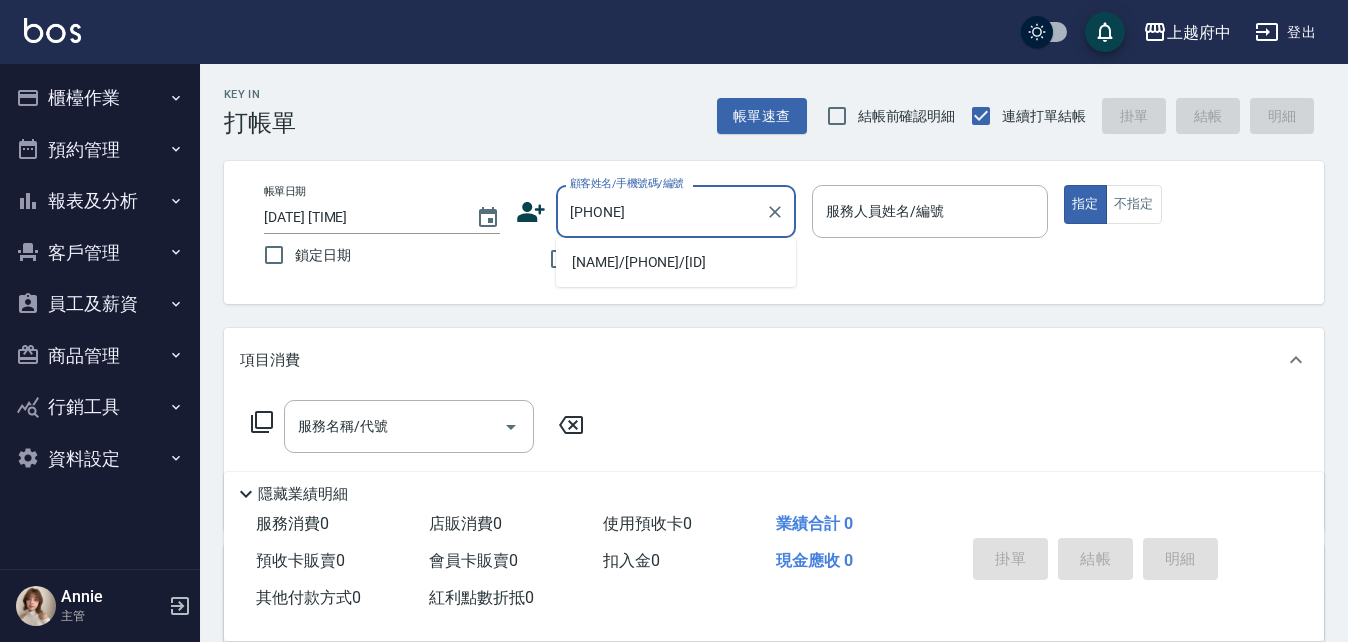 click on "蕭仲翔/0988699054/v20309" at bounding box center [676, 262] 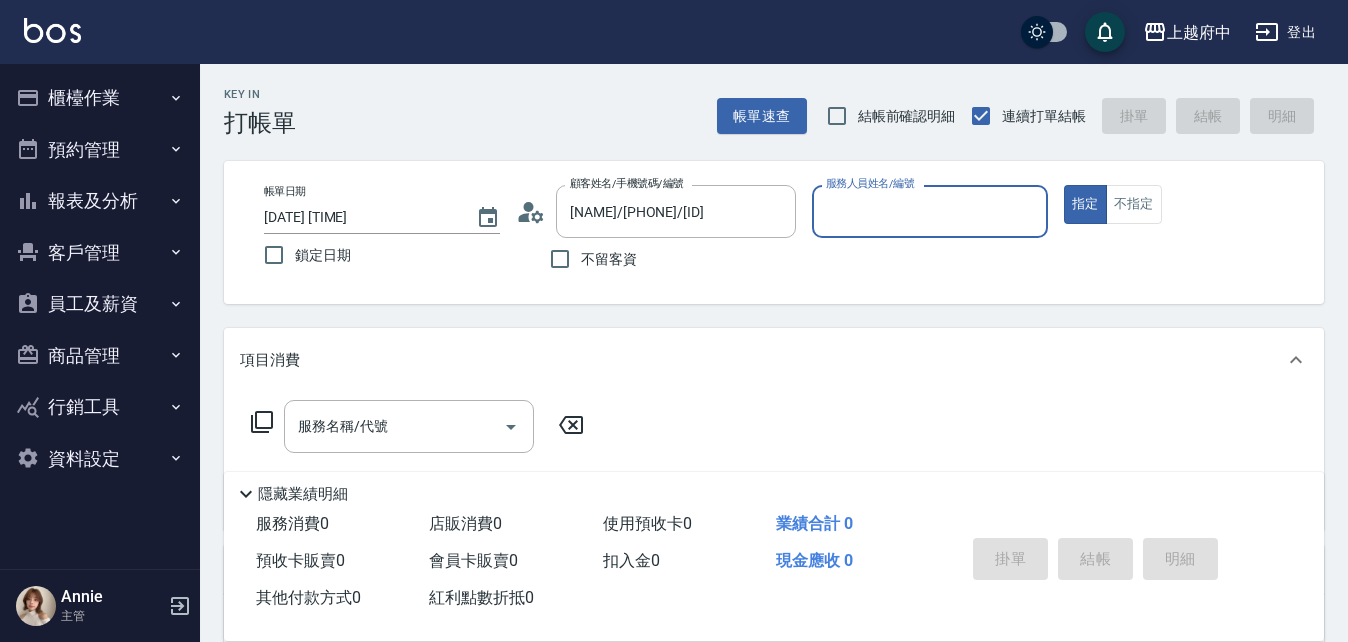 type on "Gary-5" 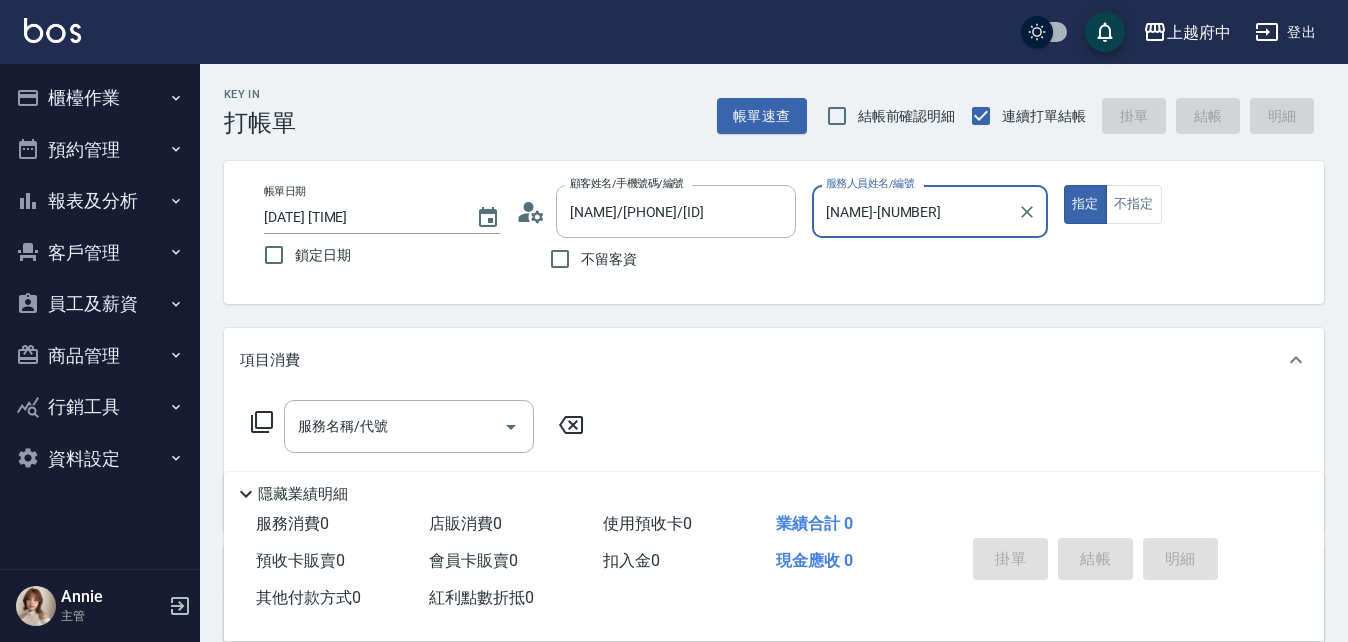 click 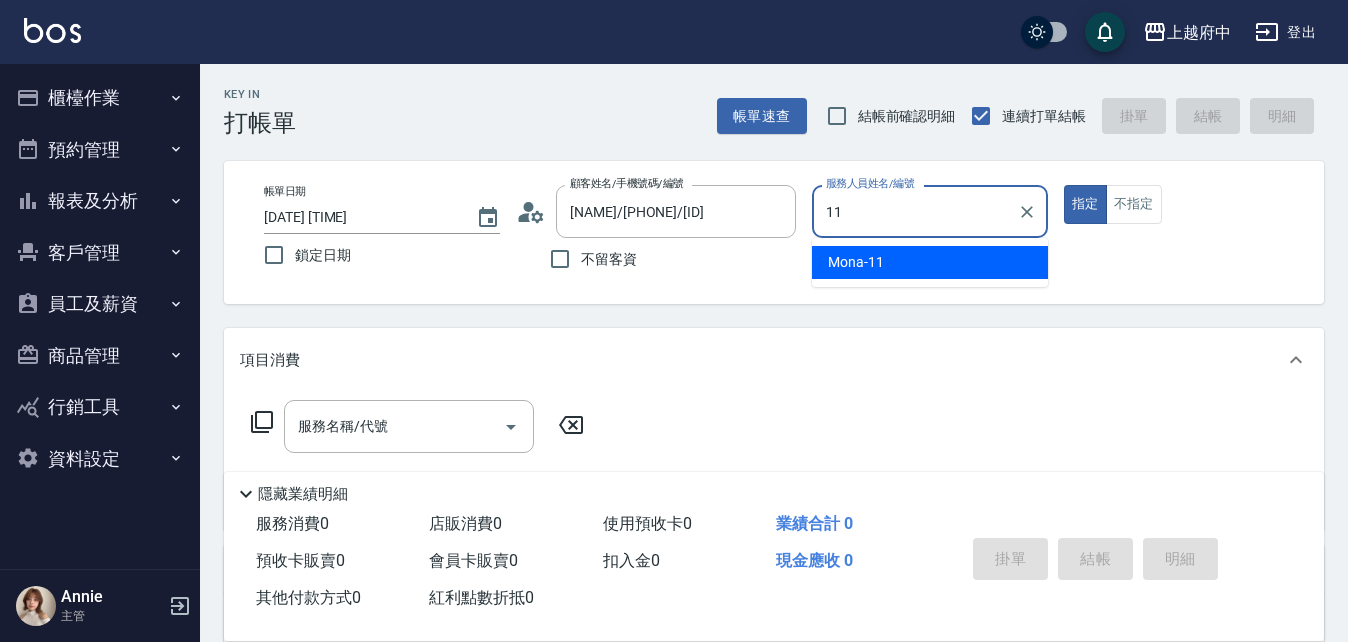 type on "Mona-11" 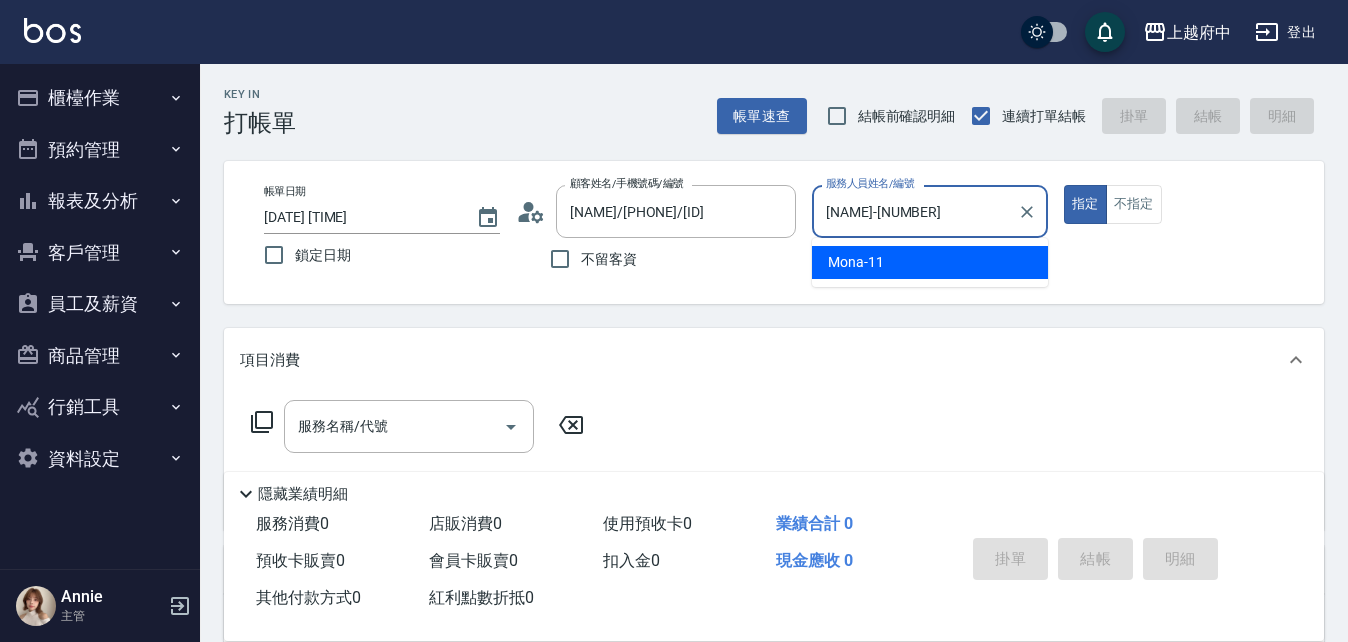 type on "true" 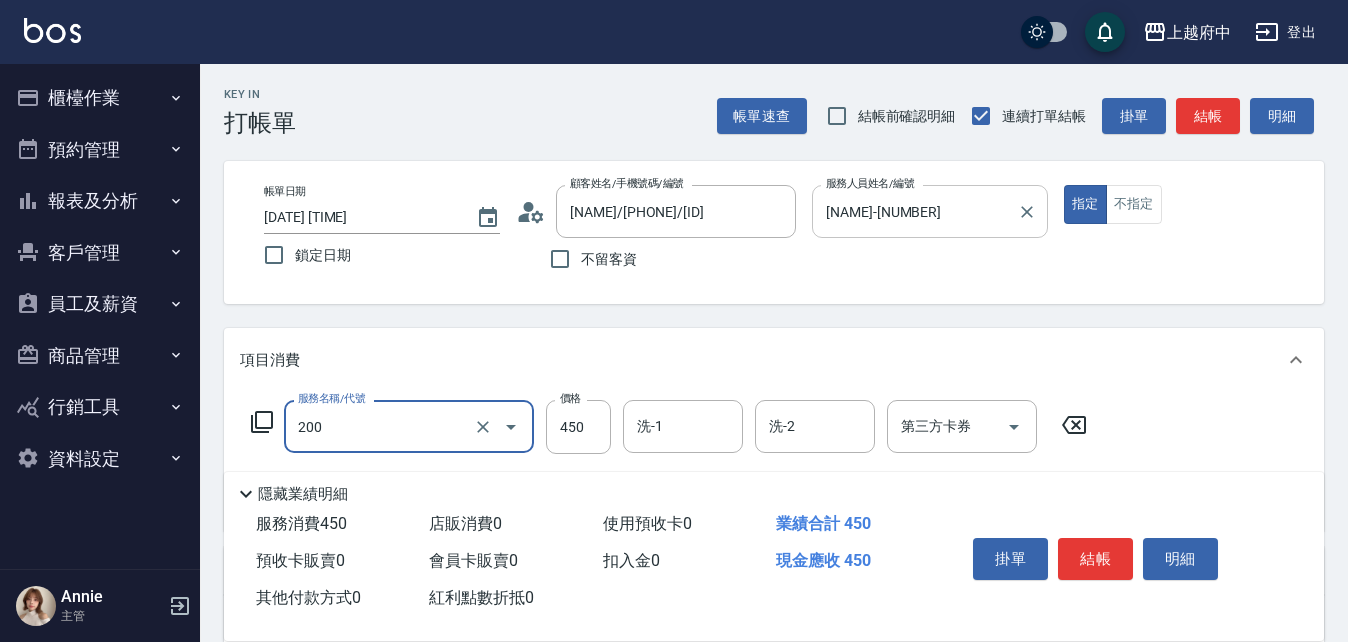 type on "有機洗髮(200)" 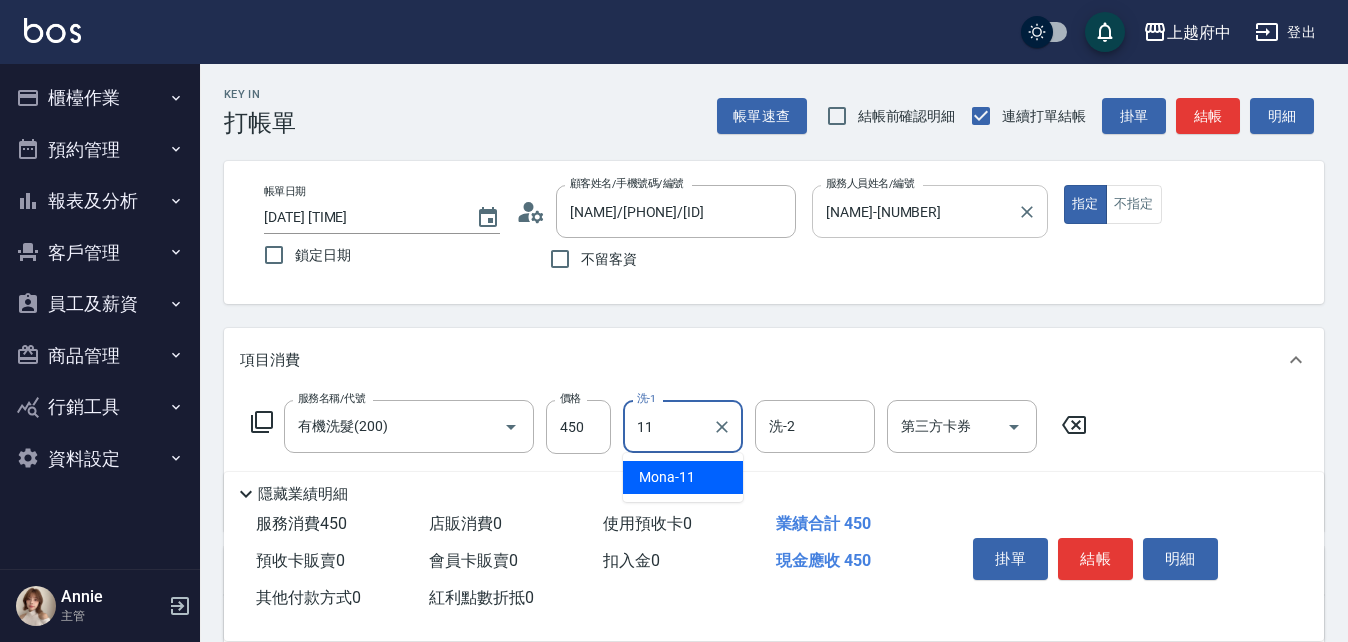 type on "Mona-11" 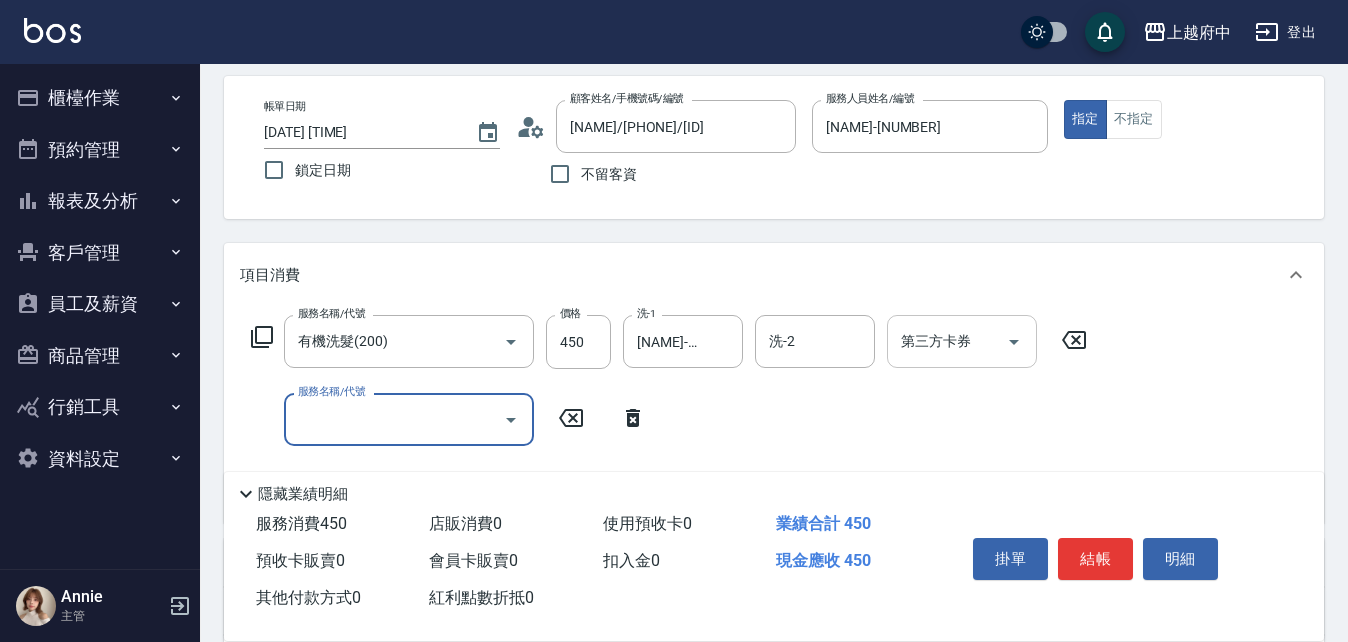 scroll, scrollTop: 200, scrollLeft: 0, axis: vertical 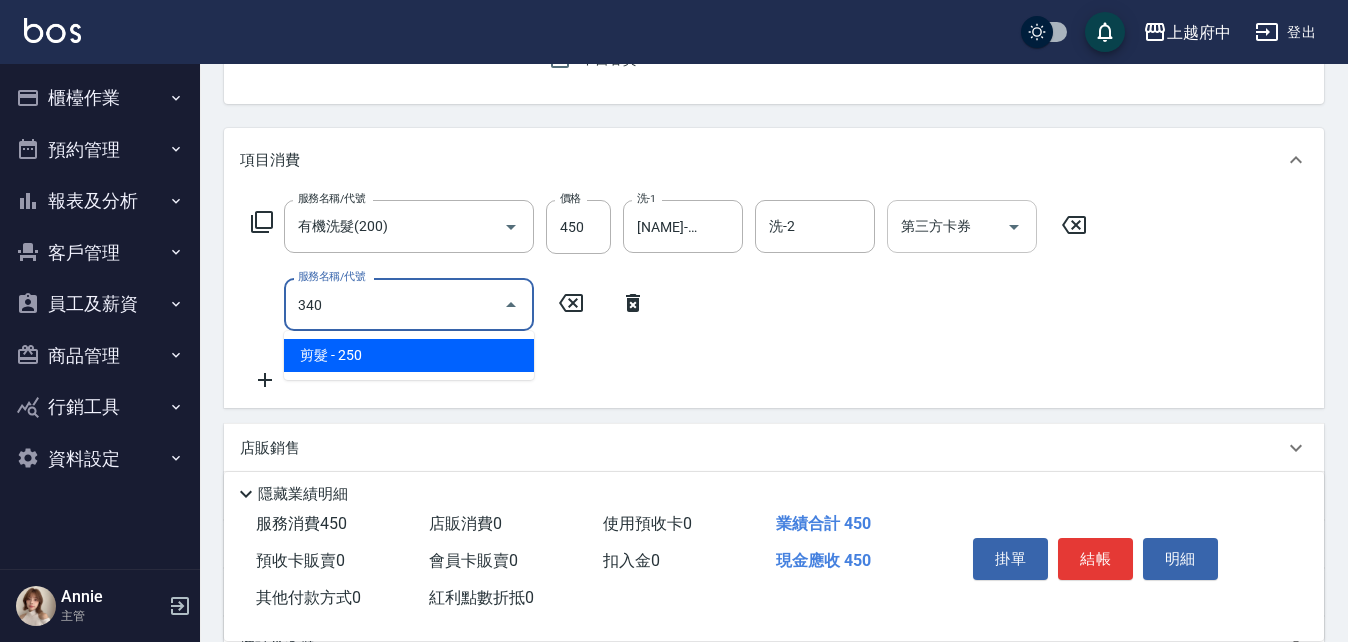 type on "剪髮(340)" 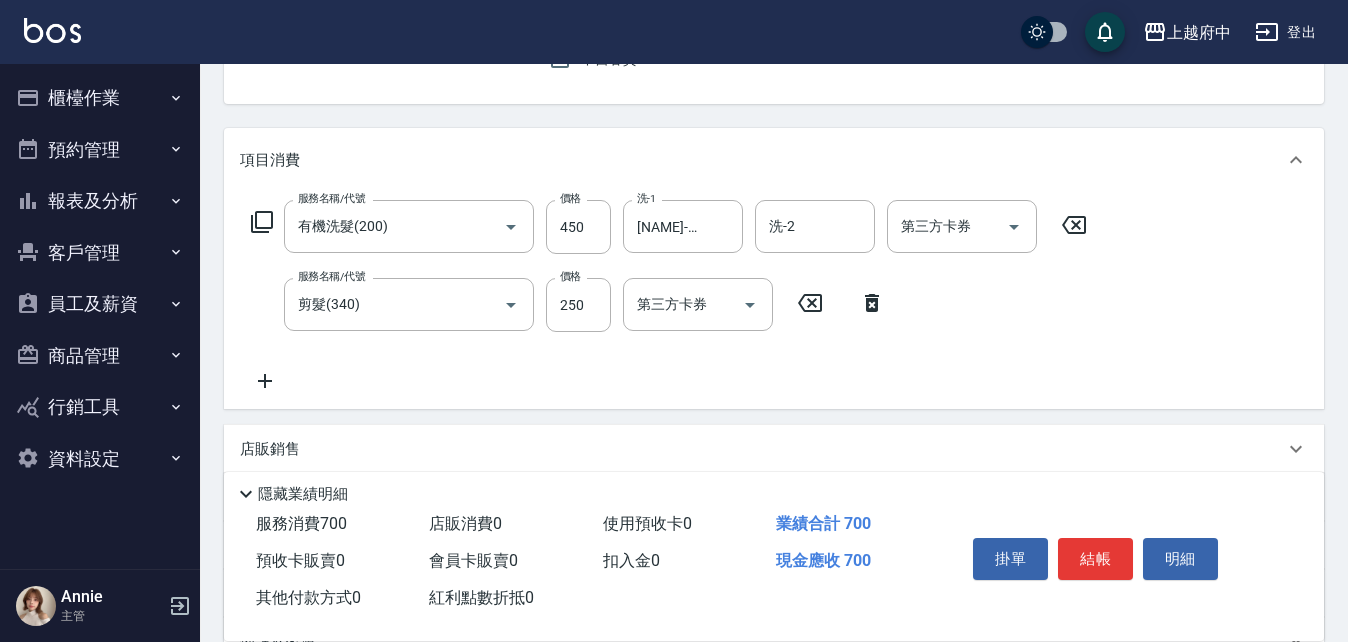 click on "服務名稱/代號 有機洗髮(200) 服務名稱/代號 價格 450 價格 洗-1 Mona-11 洗-1 洗-2 洗-2 第三方卡券 第三方卡券 服務名稱/代號 剪髮(340) 服務名稱/代號 價格 250 價格 第三方卡券 第三方卡券" at bounding box center (669, 296) 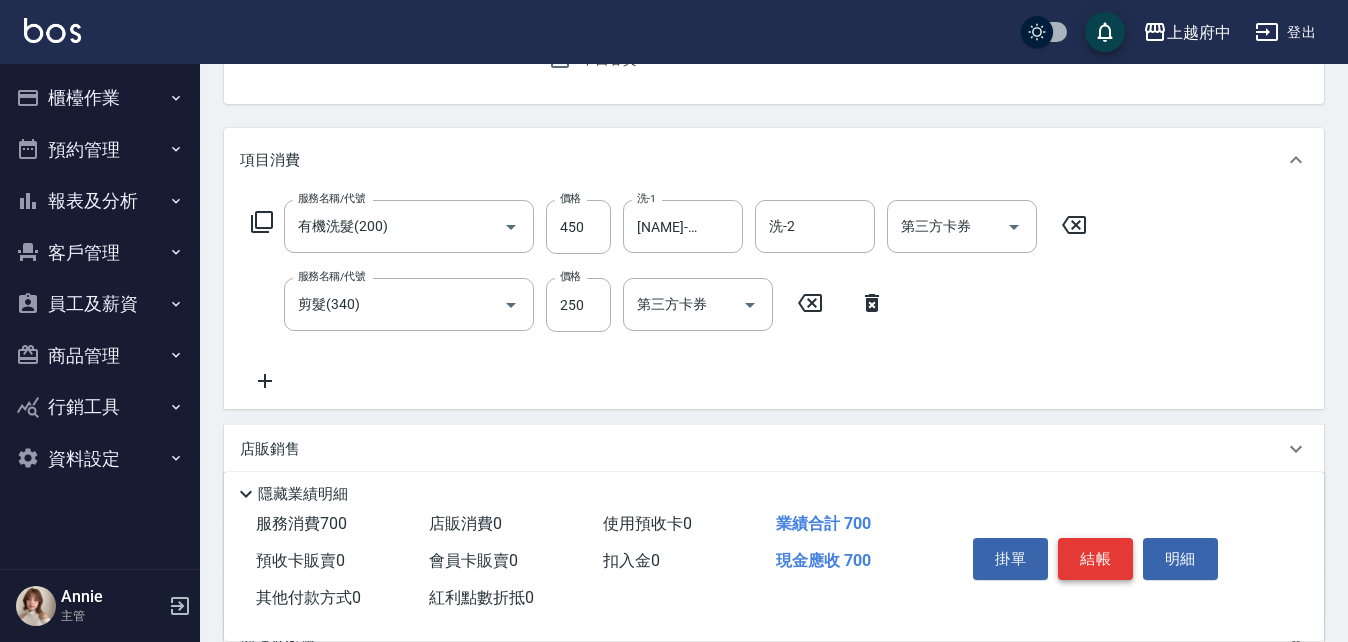 click on "結帳" at bounding box center (1095, 559) 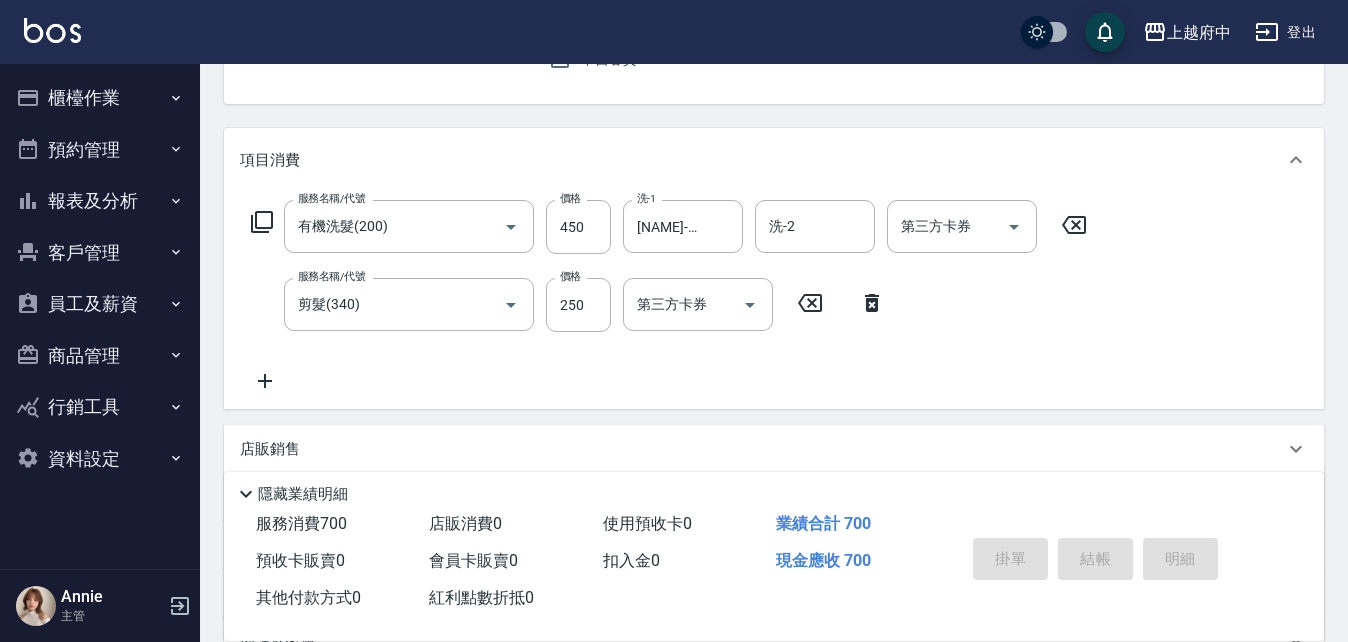 type on "2025/08/05 15:04" 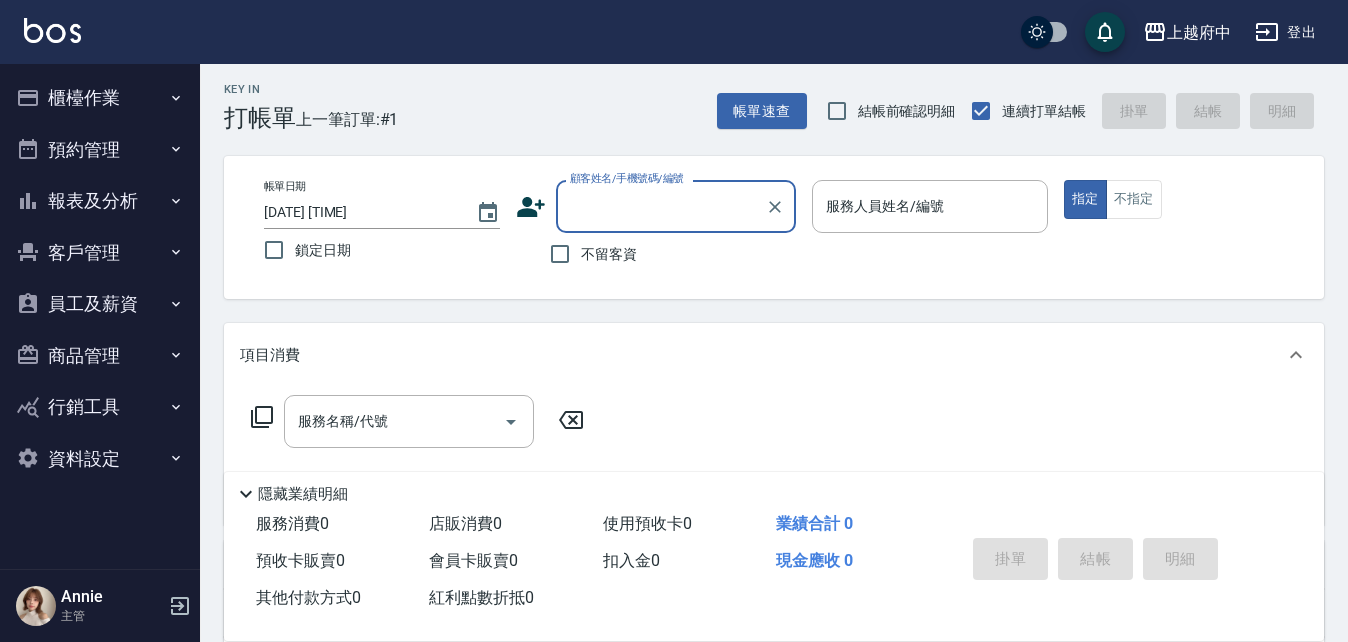 scroll, scrollTop: 0, scrollLeft: 0, axis: both 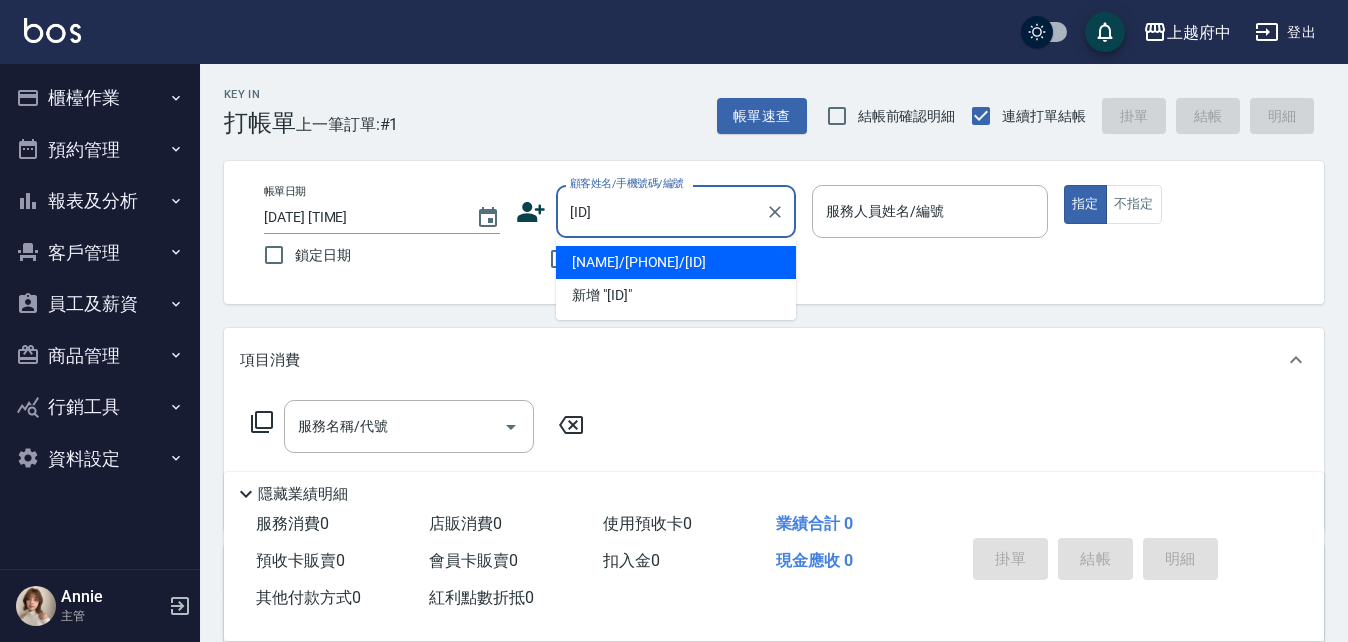 click on "[NAME]/[PHONE]/[ID]" at bounding box center (676, 262) 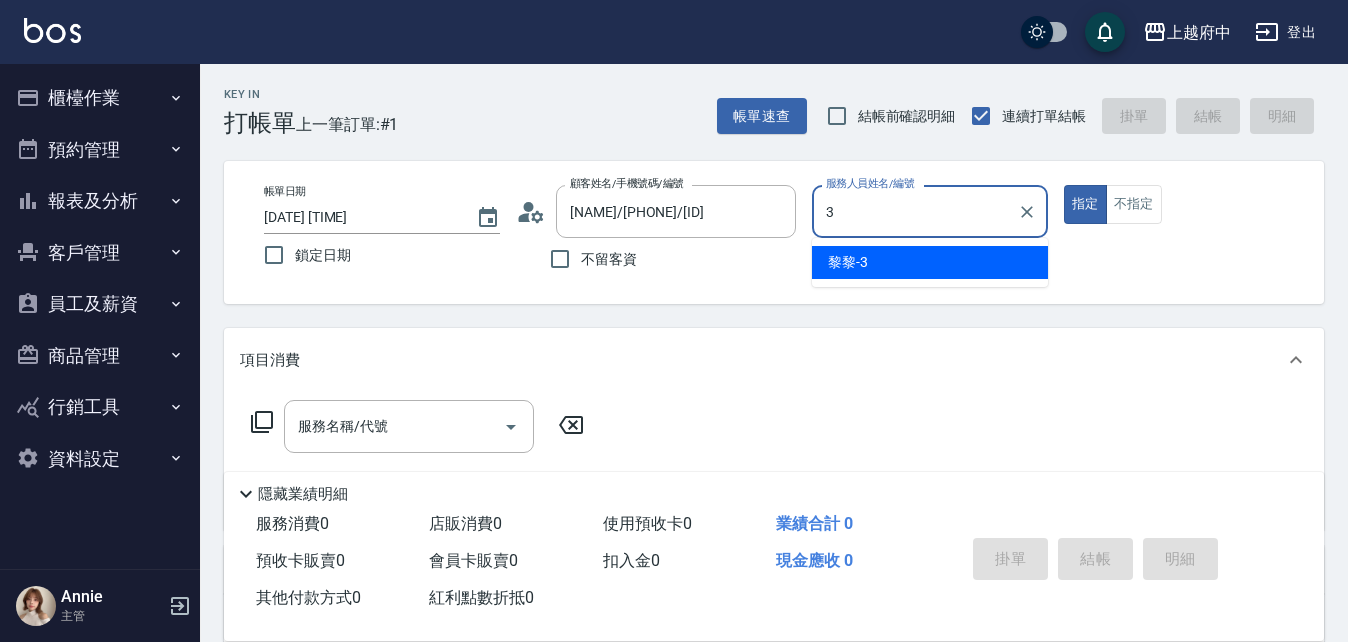 type on "黎黎-3" 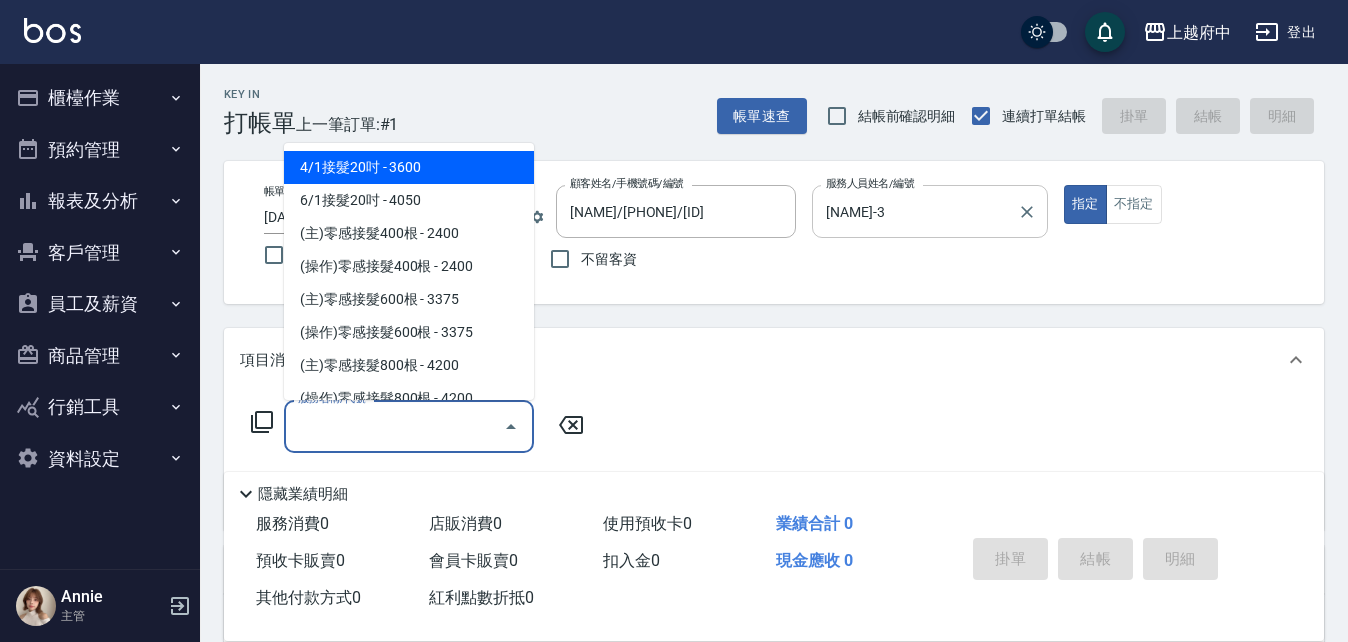 type on "0" 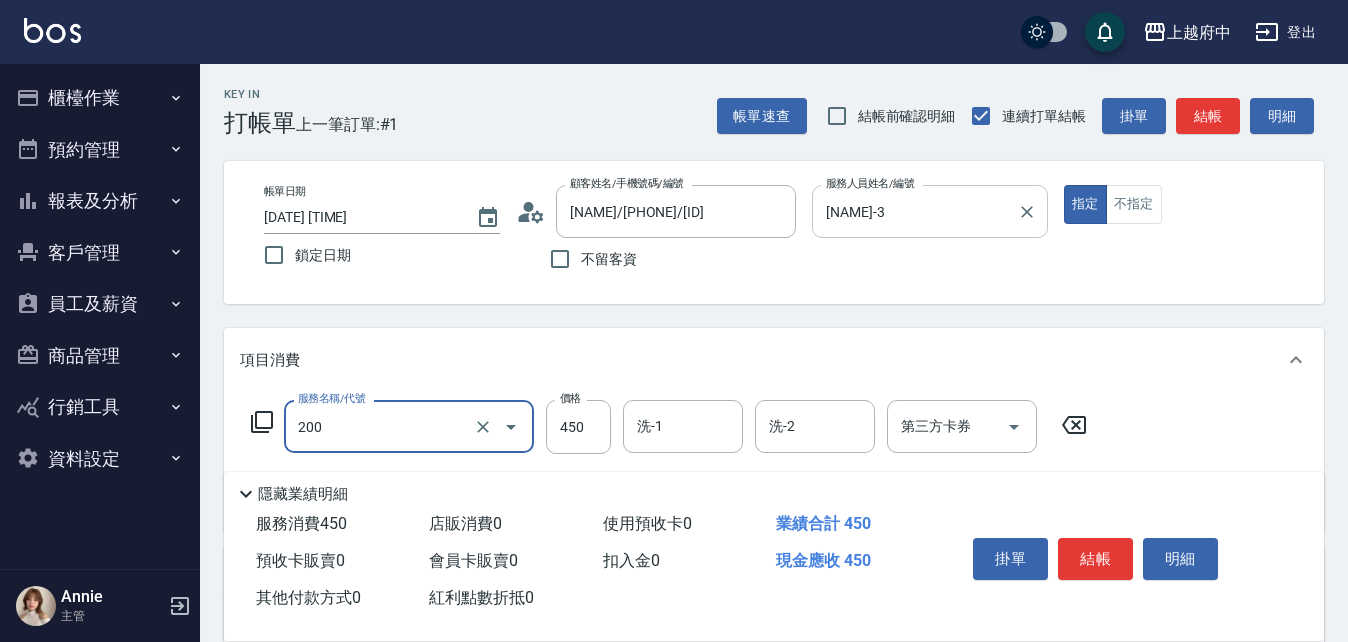 type on "有機洗髮(200)" 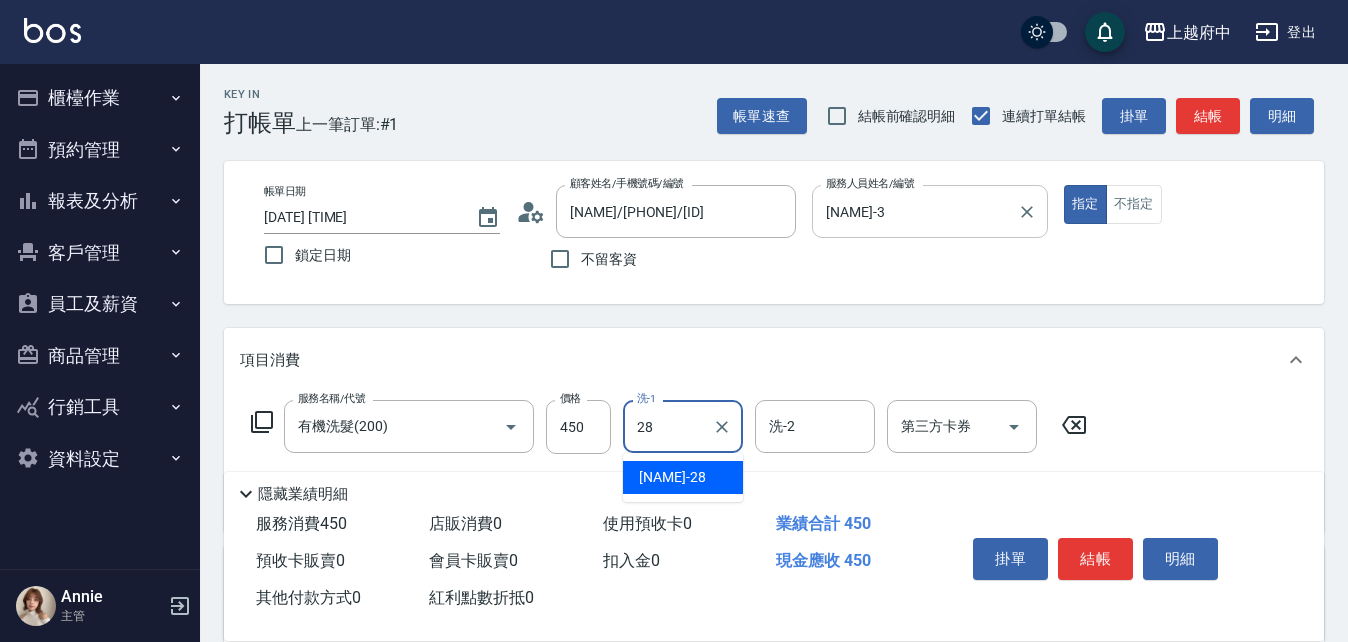 type on "李鎮宇-28" 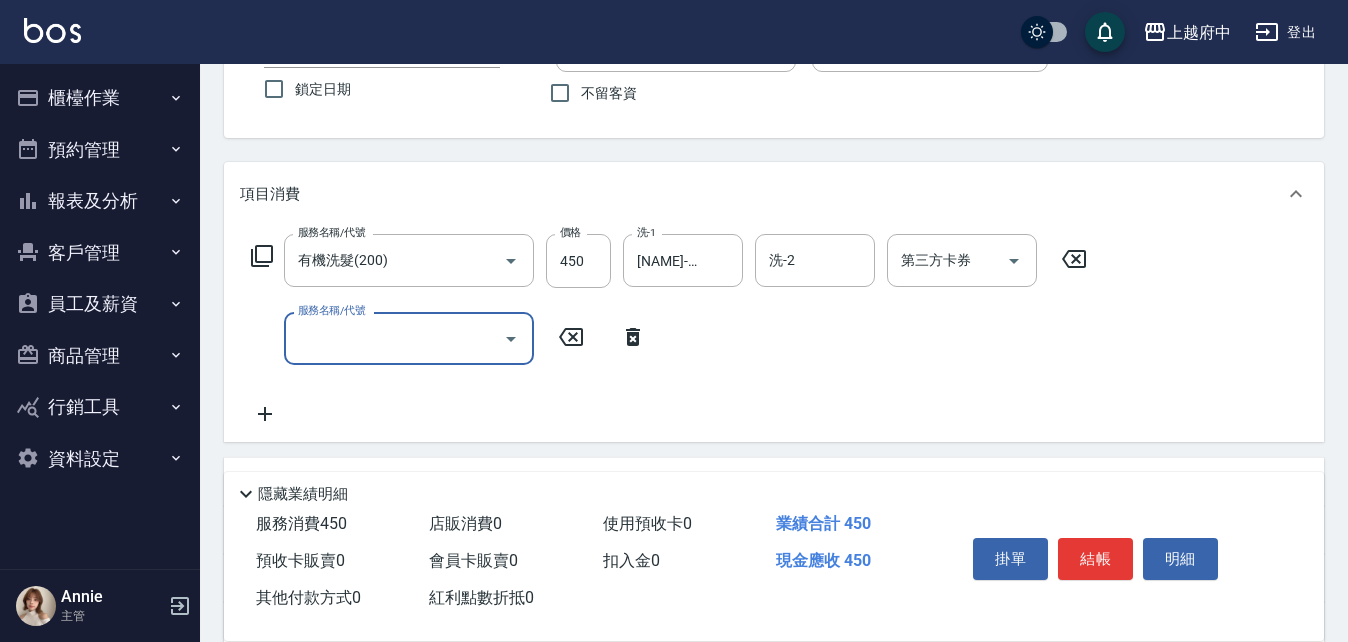 scroll, scrollTop: 200, scrollLeft: 0, axis: vertical 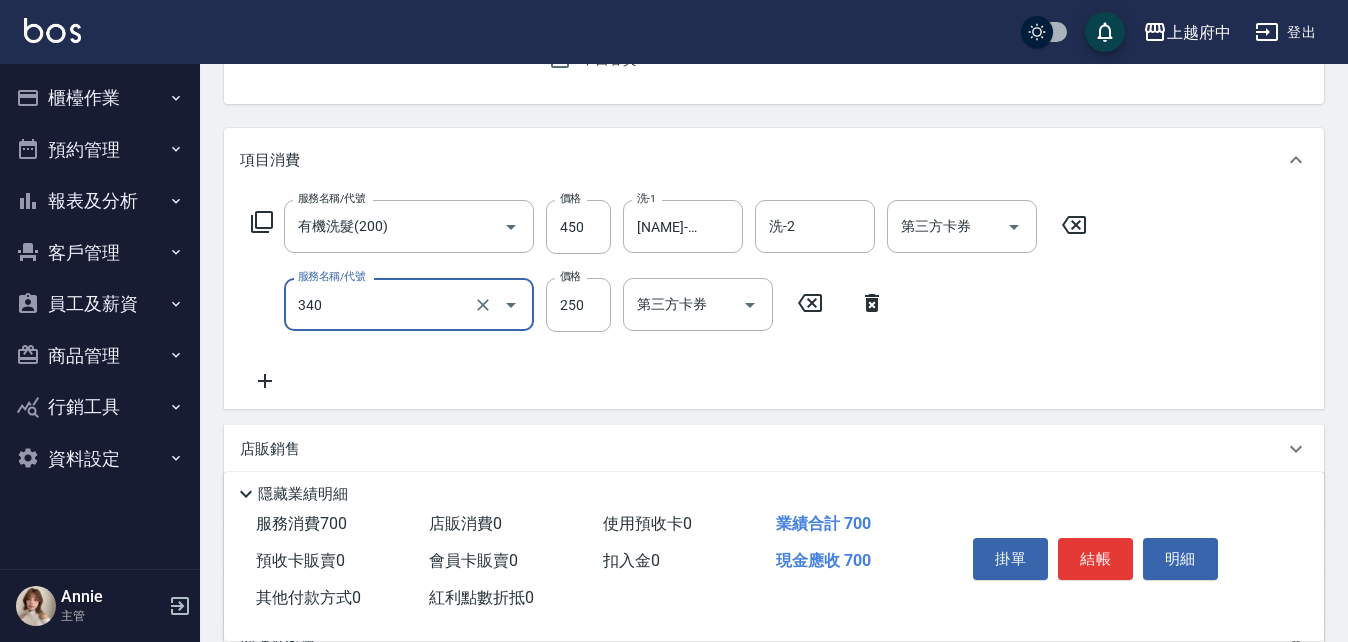 type on "剪髮(340)" 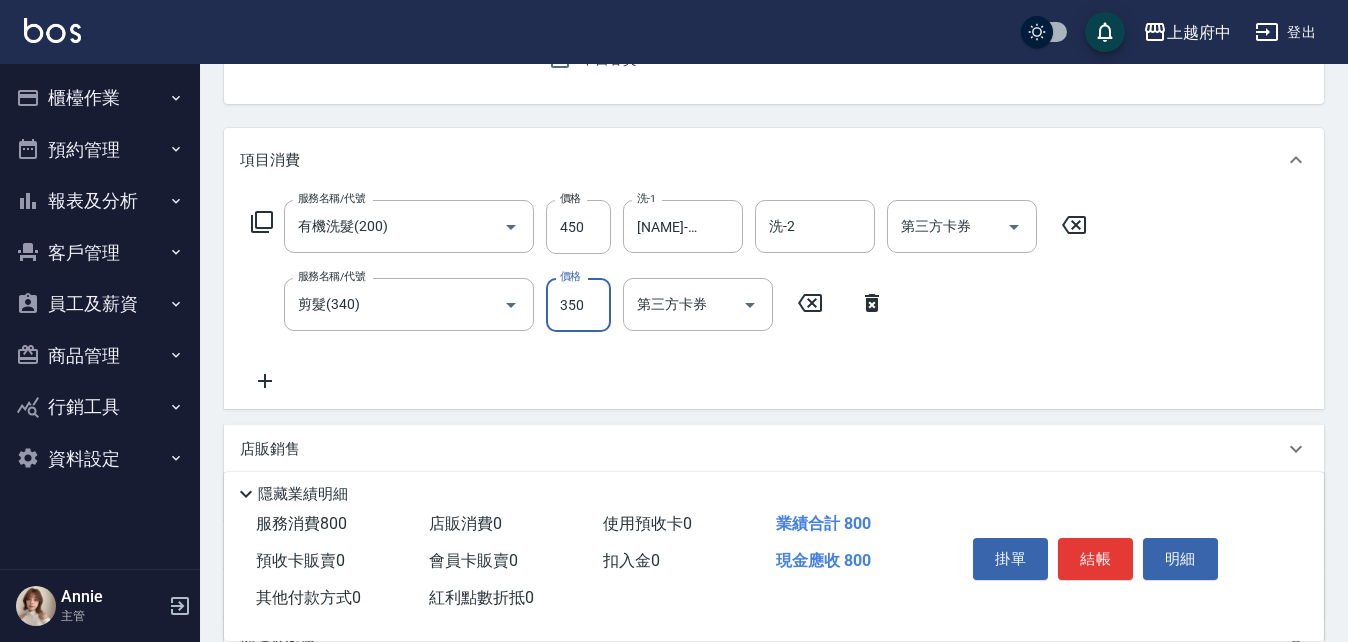 type on "350" 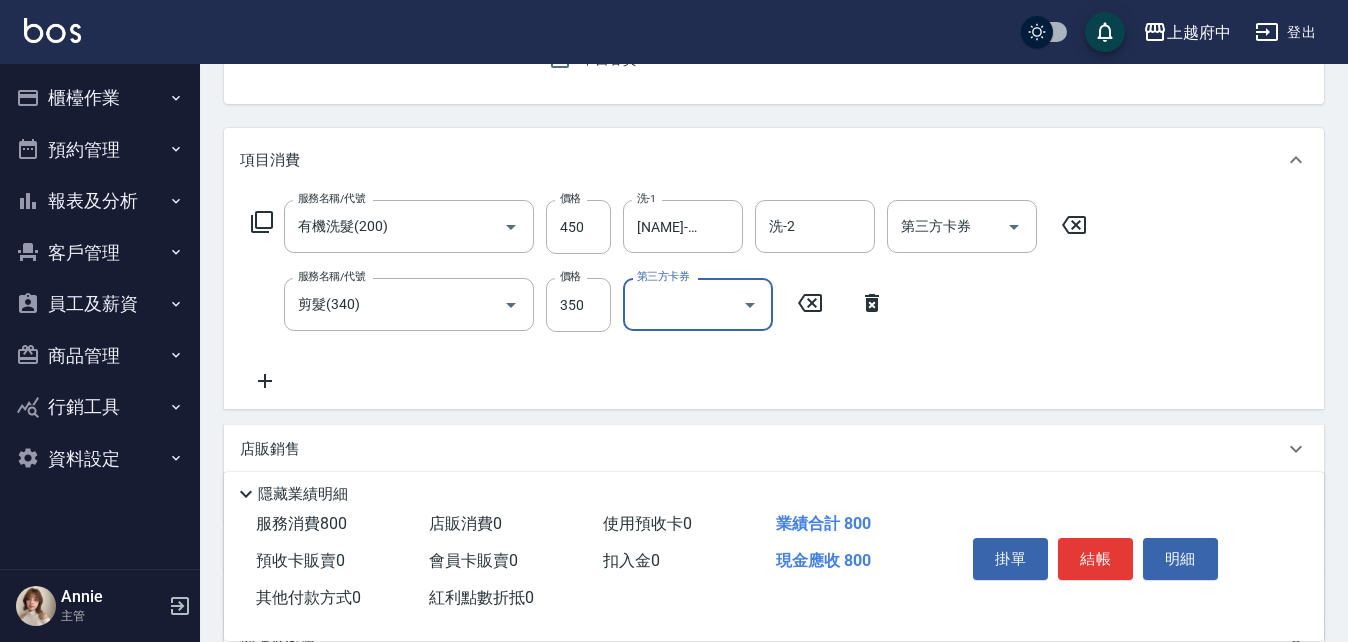 click on "服務名稱/代號 有機洗髮(200) 服務名稱/代號 價格 450 價格 洗-1 李鎮宇-28 洗-1 洗-2 洗-2 第三方卡券 第三方卡券 服務名稱/代號 剪髮(340) 服務名稱/代號 價格 350 價格 第三方卡券 第三方卡券" at bounding box center [669, 296] 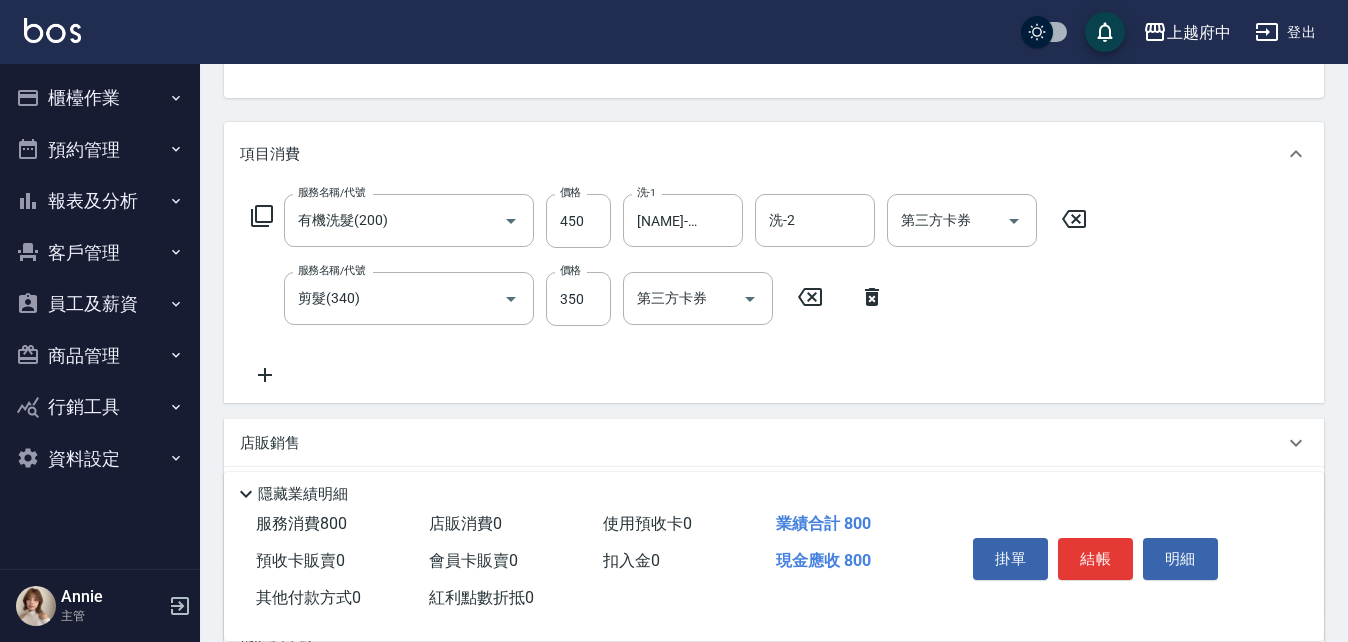 scroll, scrollTop: 400, scrollLeft: 0, axis: vertical 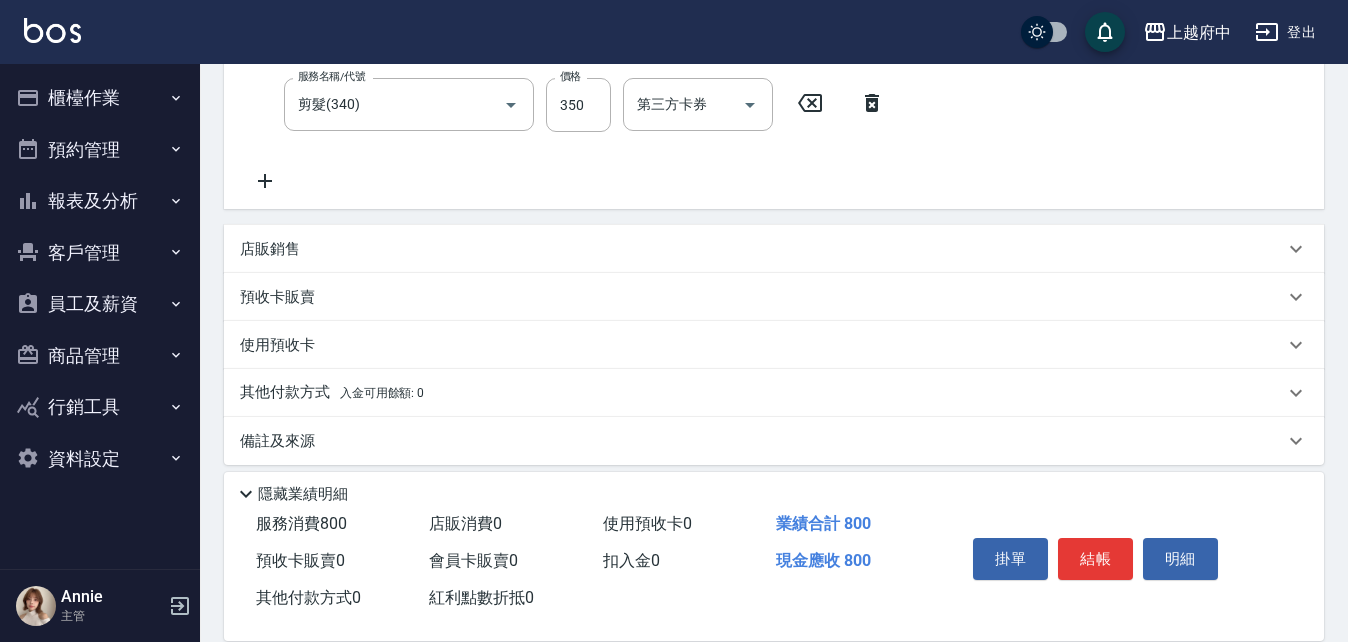 click on "店販銷售" at bounding box center [270, 249] 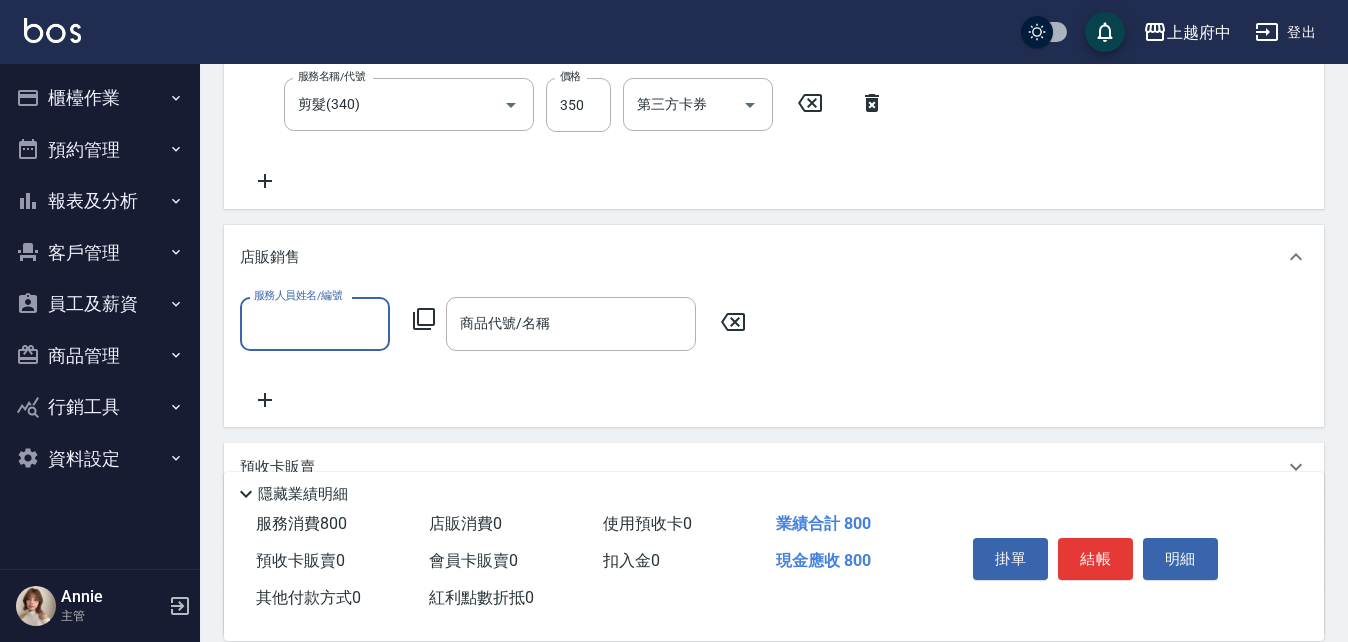 scroll, scrollTop: 0, scrollLeft: 0, axis: both 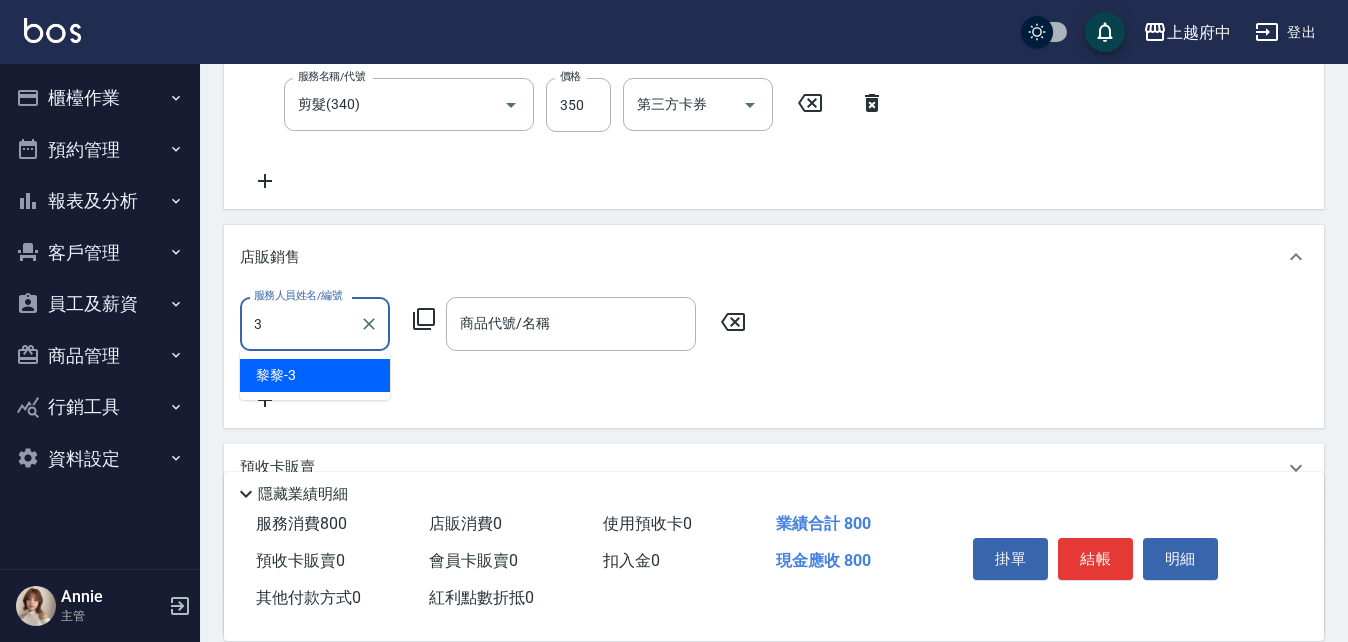 type on "黎黎-3" 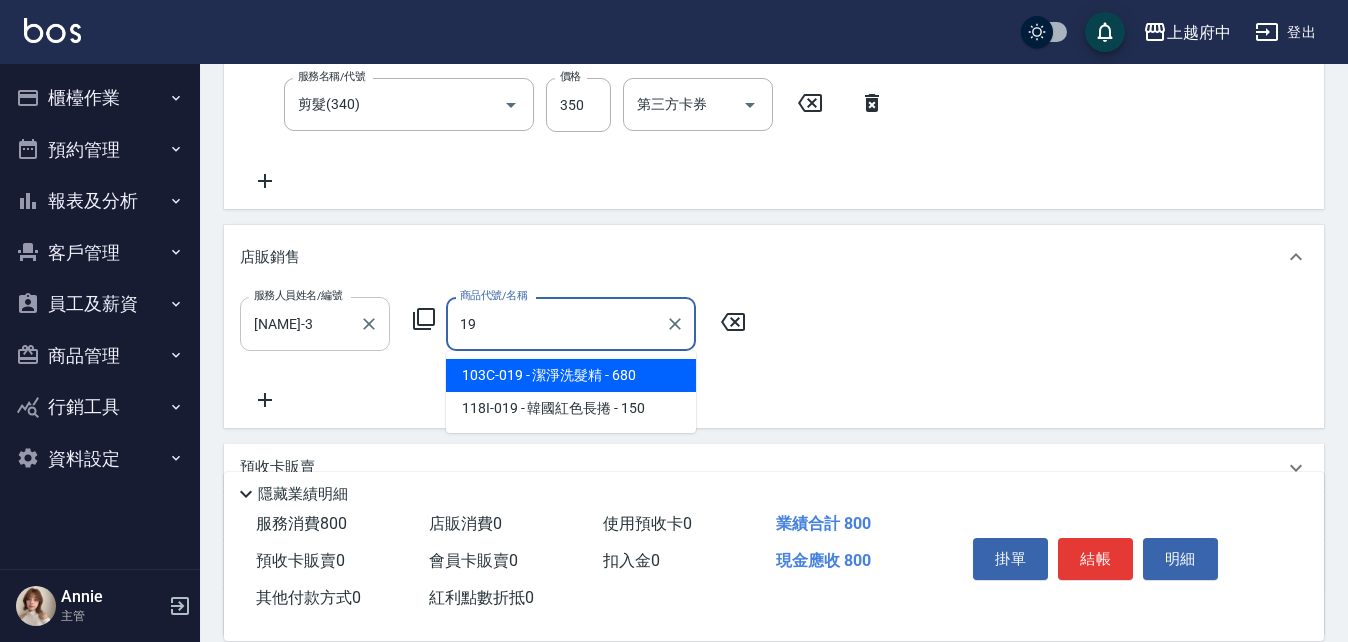 type on "1" 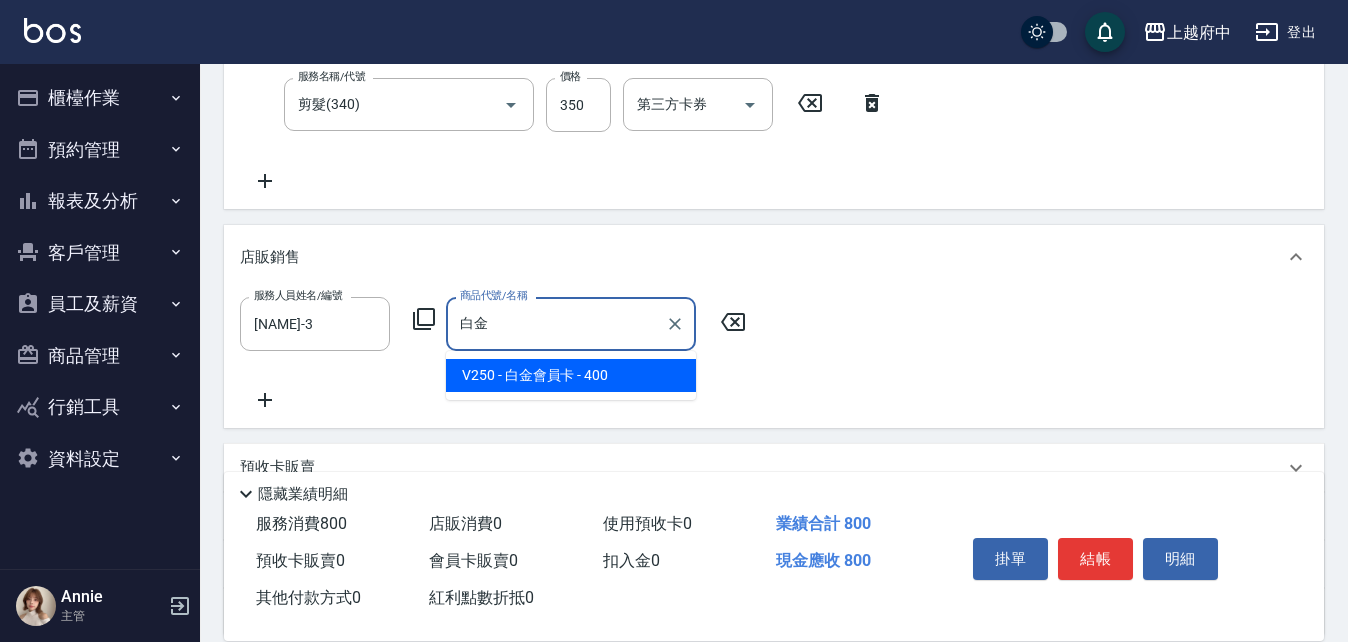 click on "V250 - 白金會員卡 - 400" at bounding box center (571, 375) 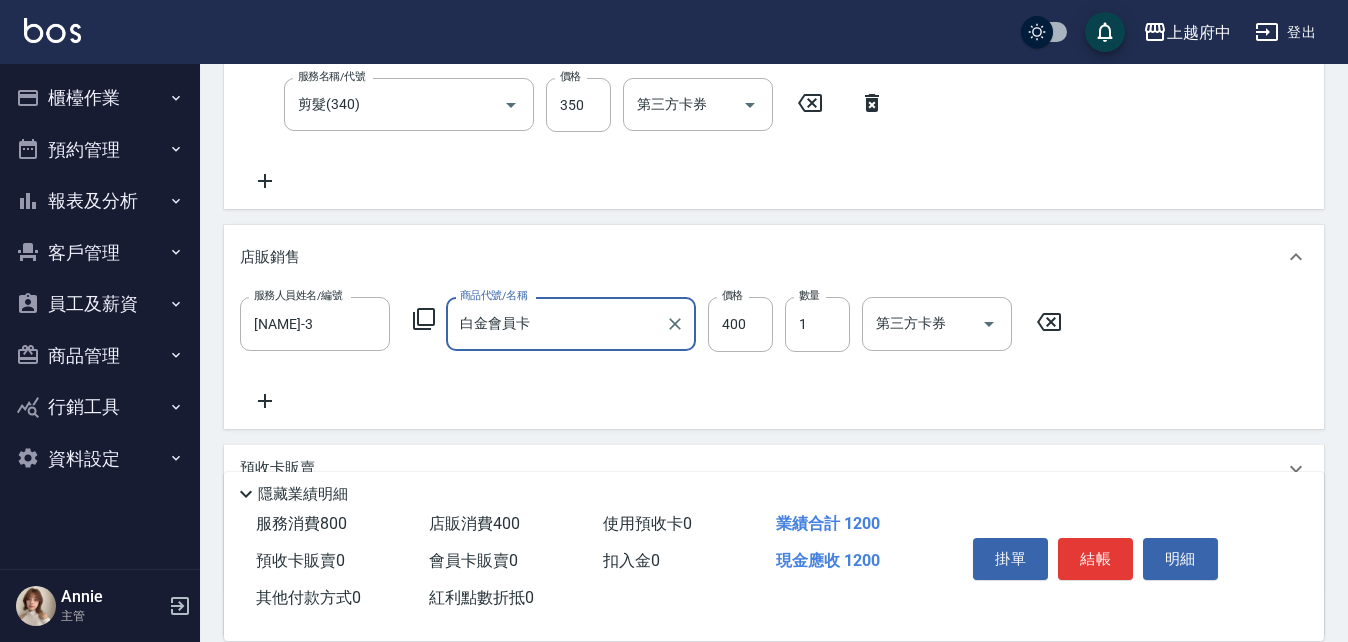 type on "白金會員卡" 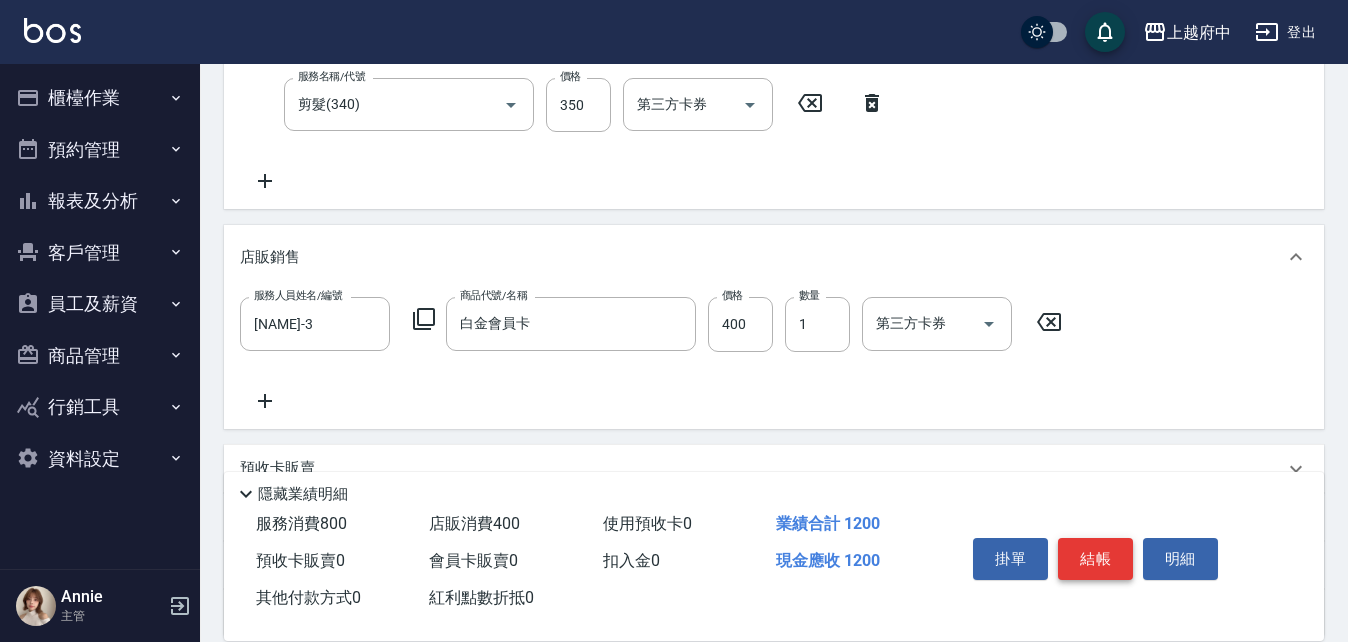 click on "結帳" at bounding box center [1095, 559] 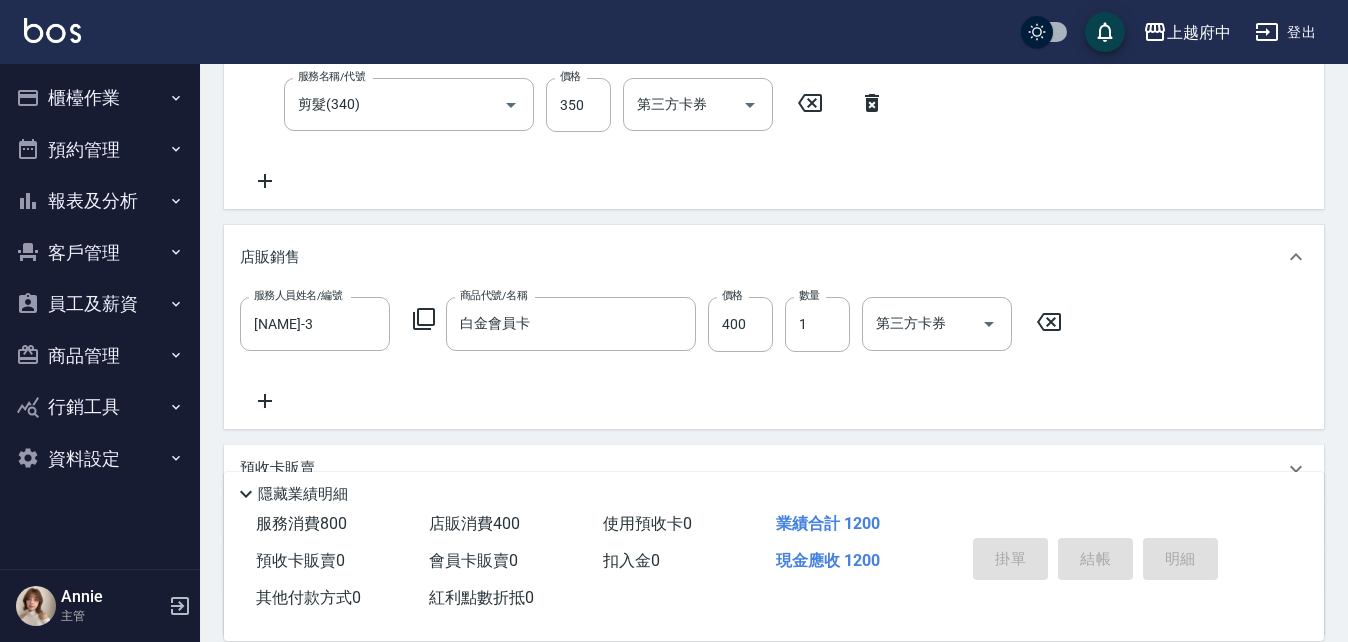 type on "2025/08/05 15:05" 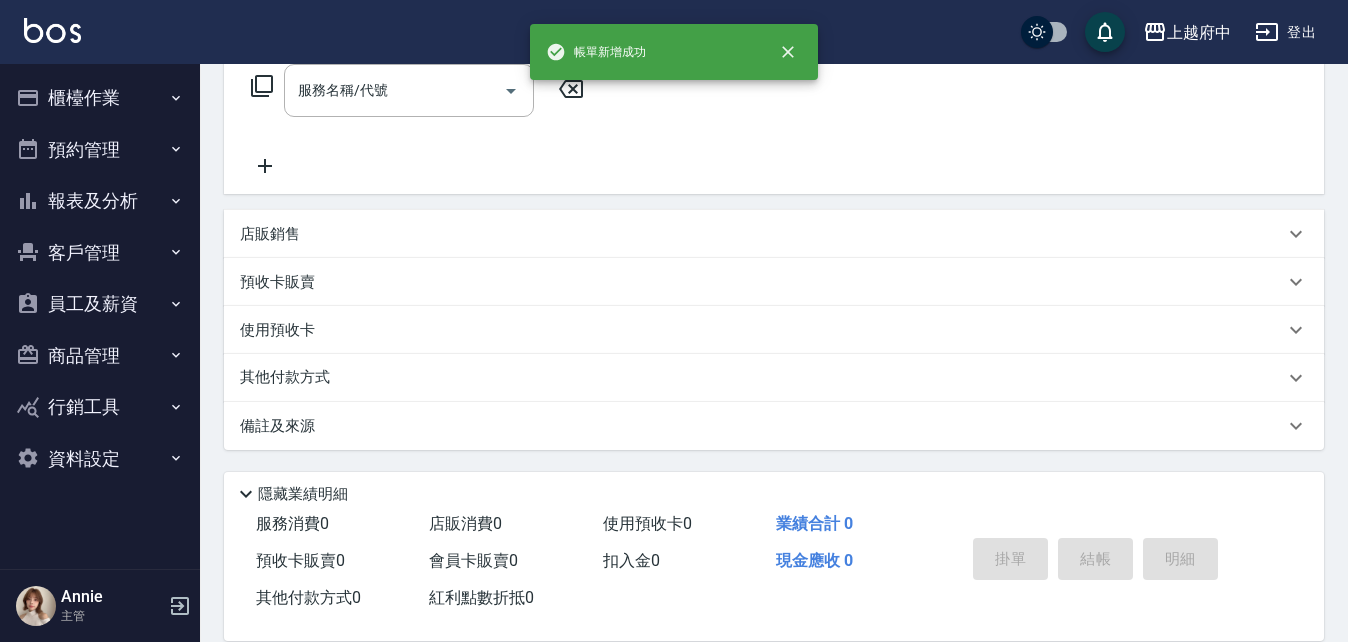 scroll, scrollTop: 0, scrollLeft: 0, axis: both 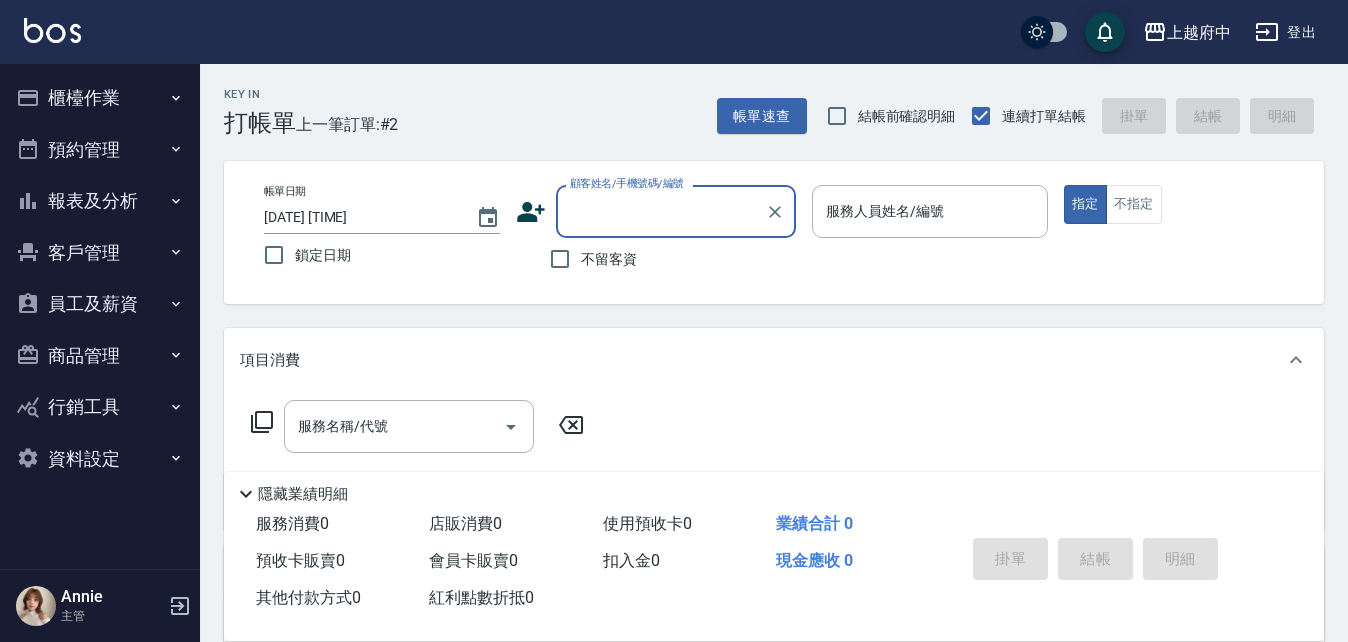 type on "ㄔ" 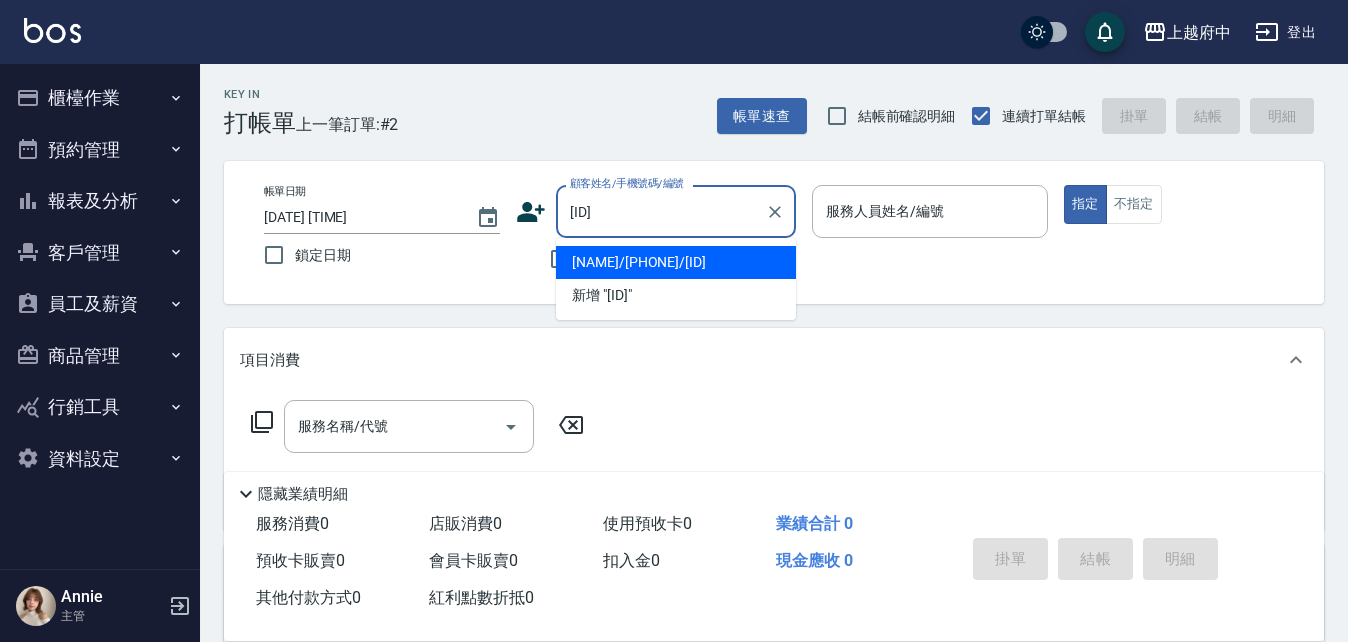 click on "[NAME]/[PHONE]/[ID]" at bounding box center (676, 262) 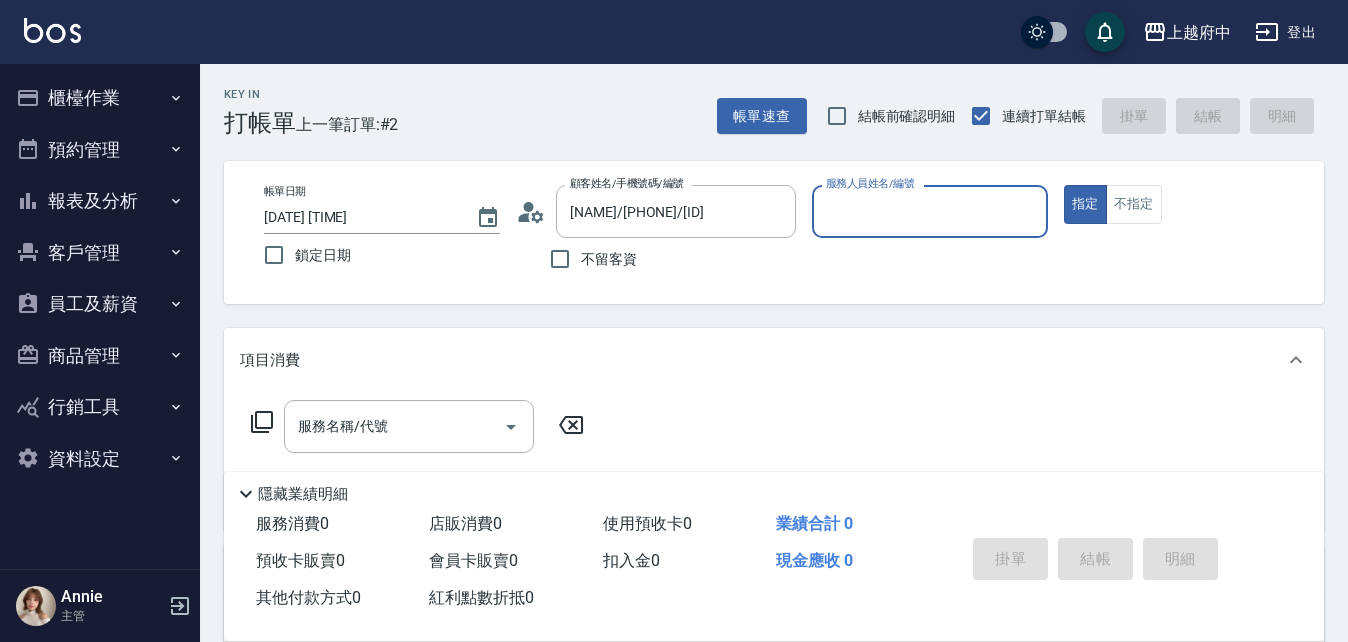 type on "Dona-18" 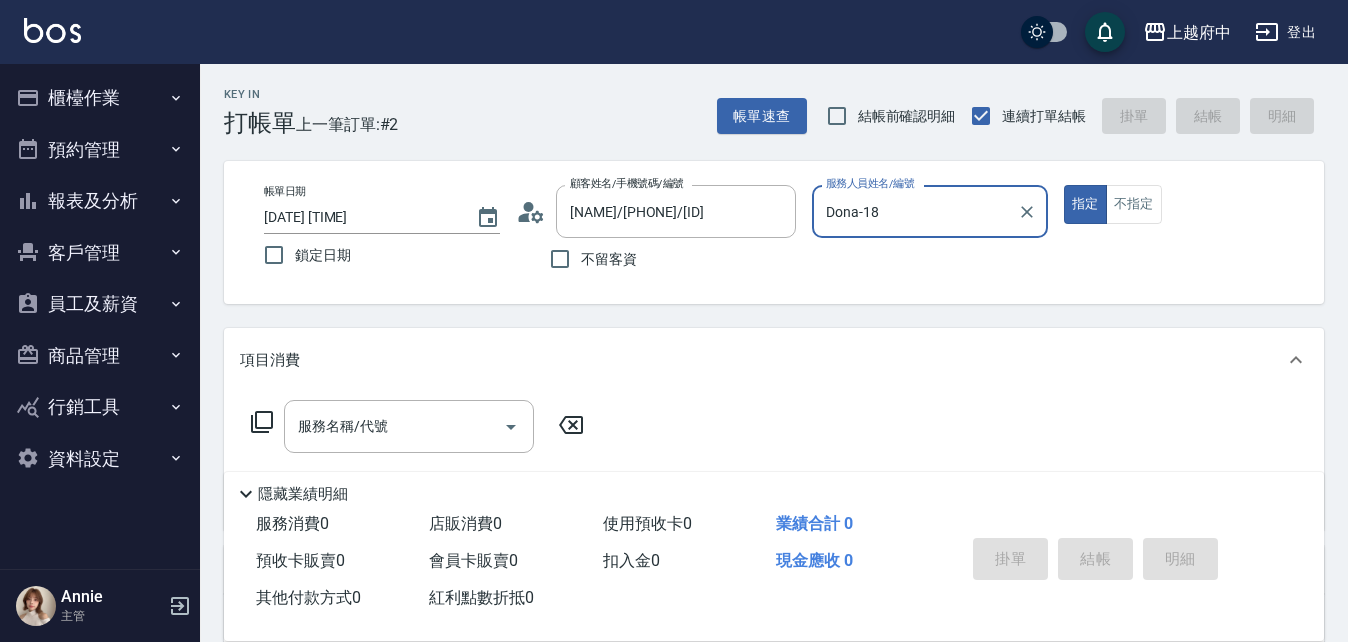 click on "指定" at bounding box center (1085, 204) 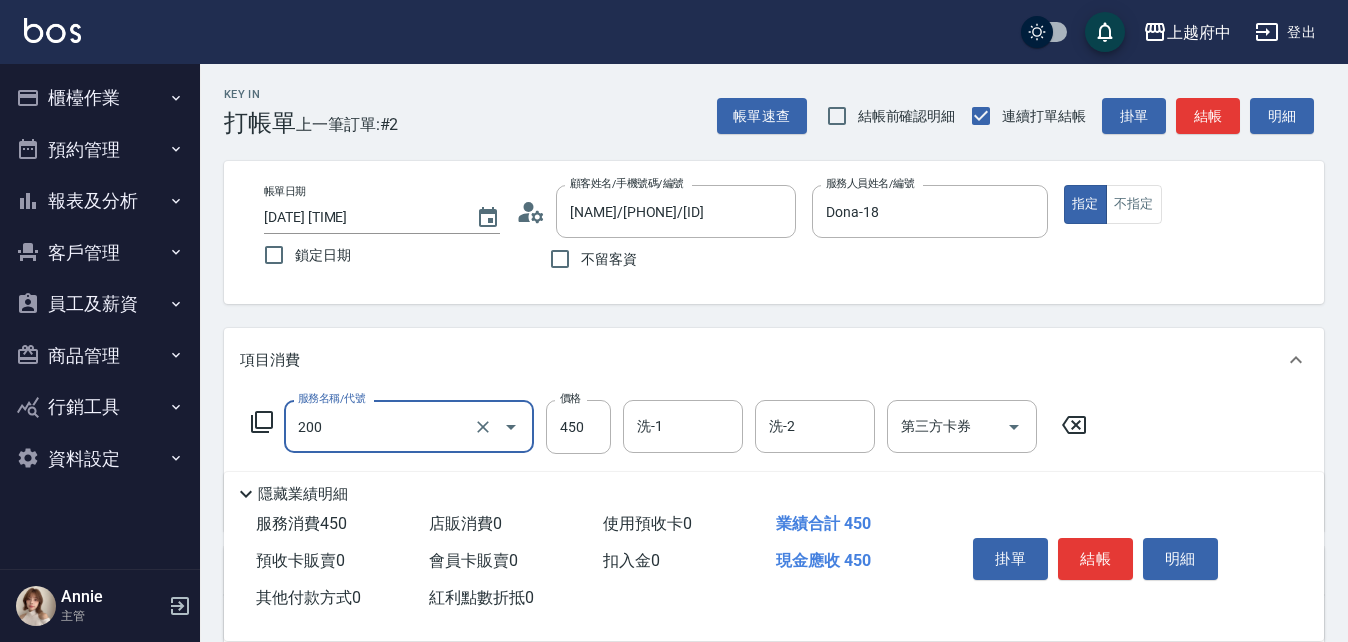 type on "有機洗髮(200)" 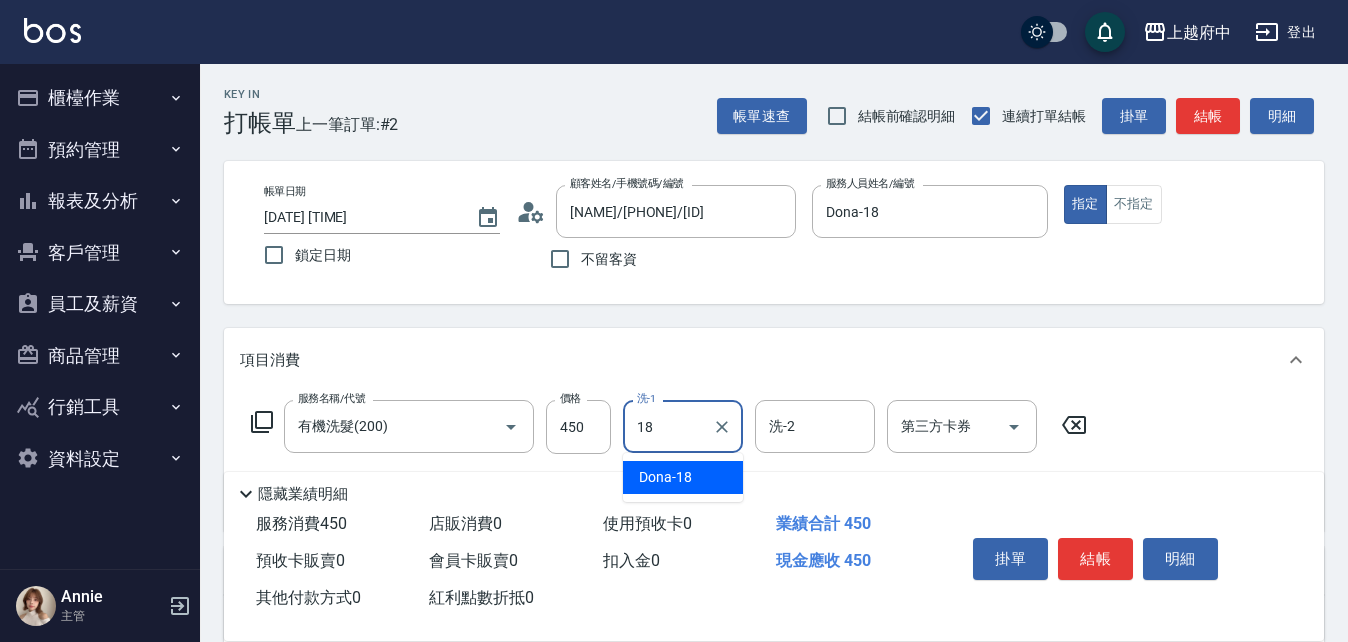 type on "Dona-18" 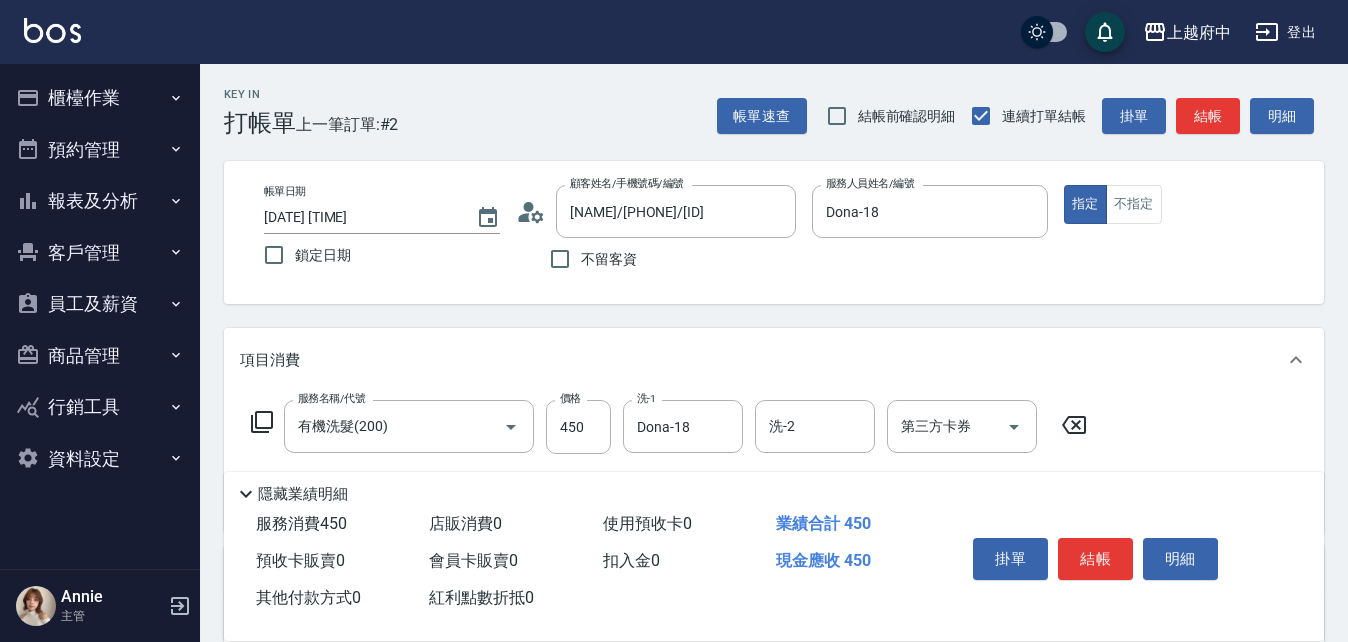 click on "服務名稱/代號 有機洗髮(200) 服務名稱/代號 價格 450 價格 洗-1 Dona-18 洗-1 洗-2 洗-2 第三方卡券 第三方卡券" at bounding box center (774, 461) 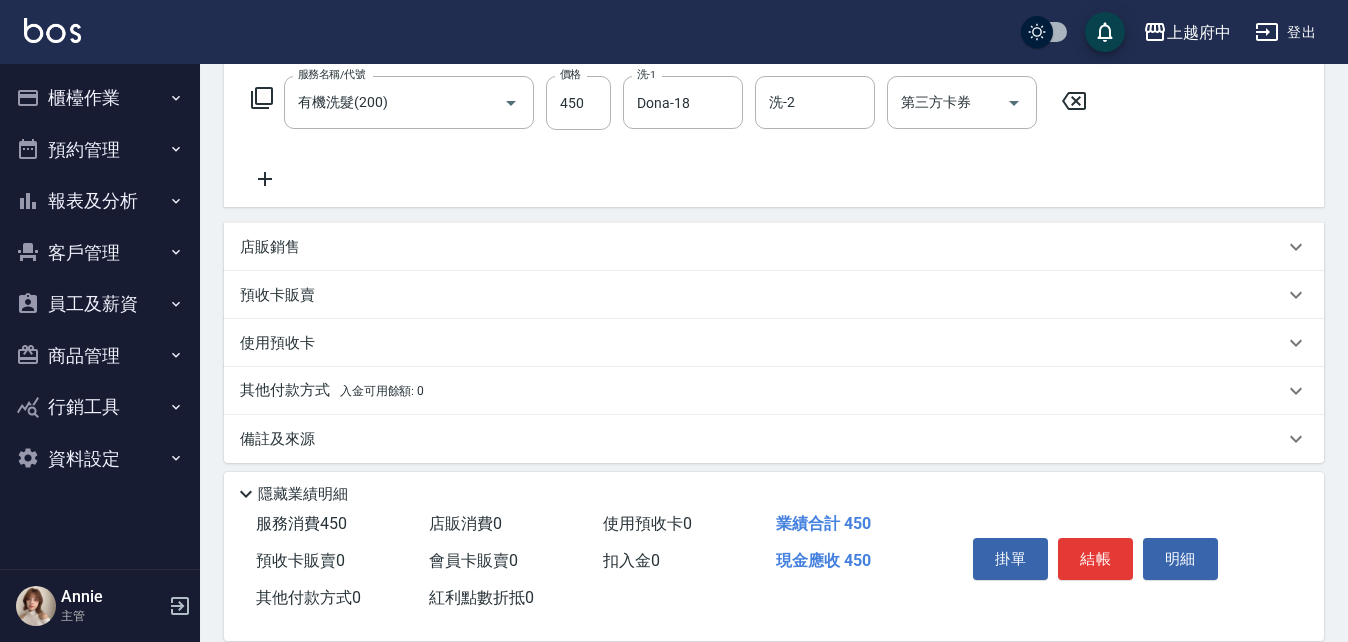 scroll, scrollTop: 337, scrollLeft: 0, axis: vertical 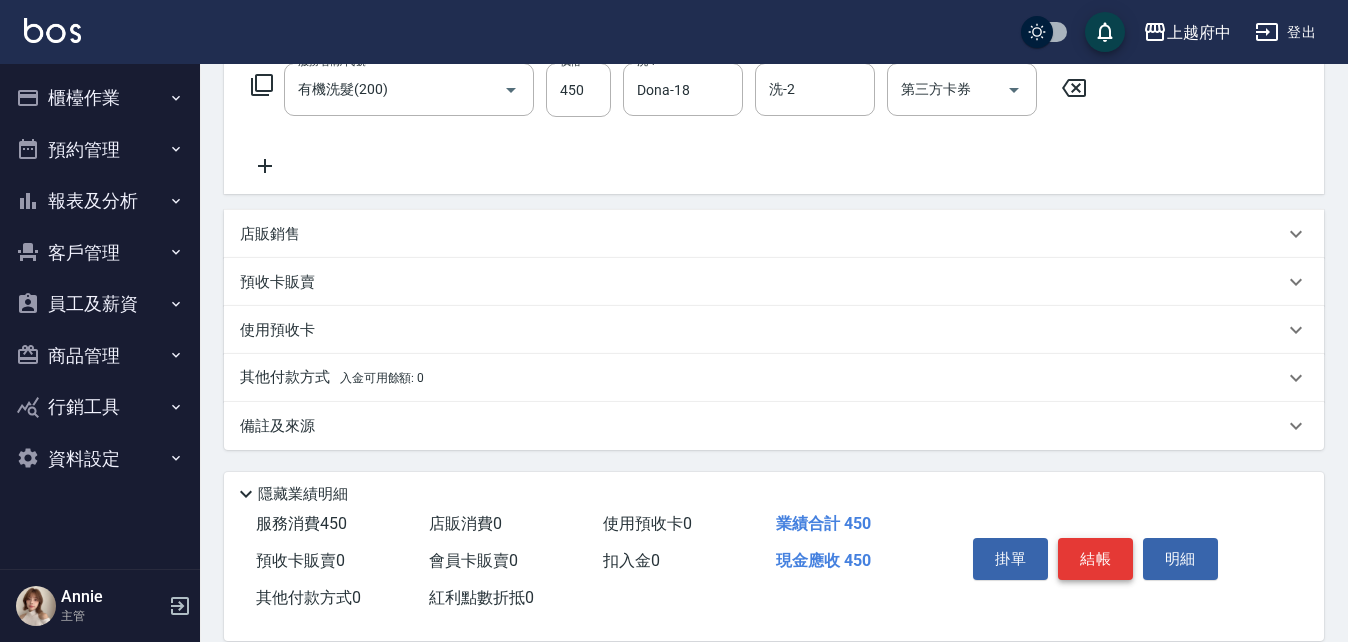click on "結帳" at bounding box center (1095, 559) 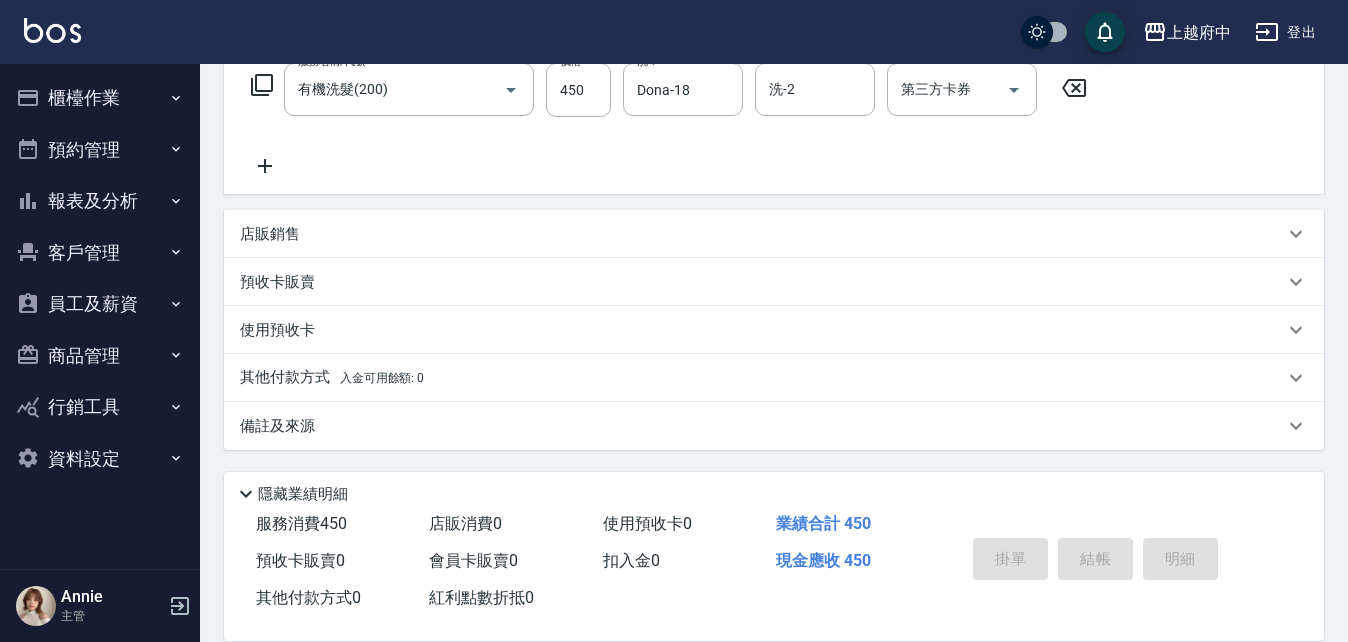 type 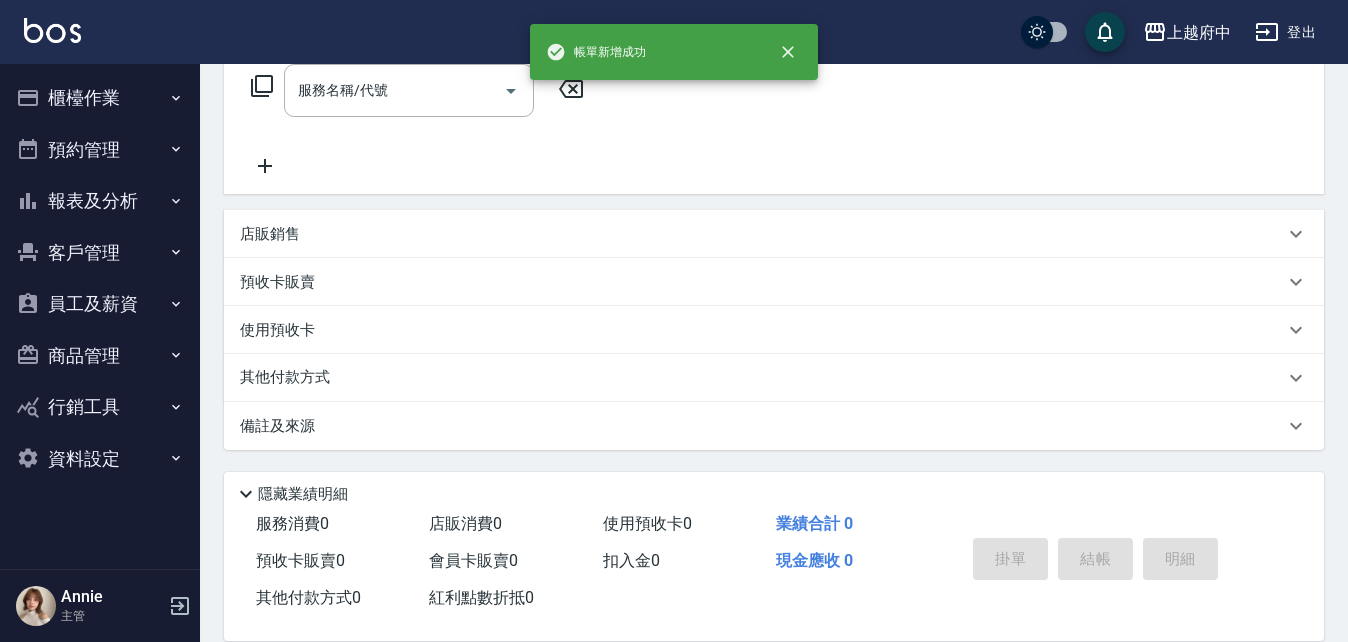 scroll, scrollTop: 0, scrollLeft: 0, axis: both 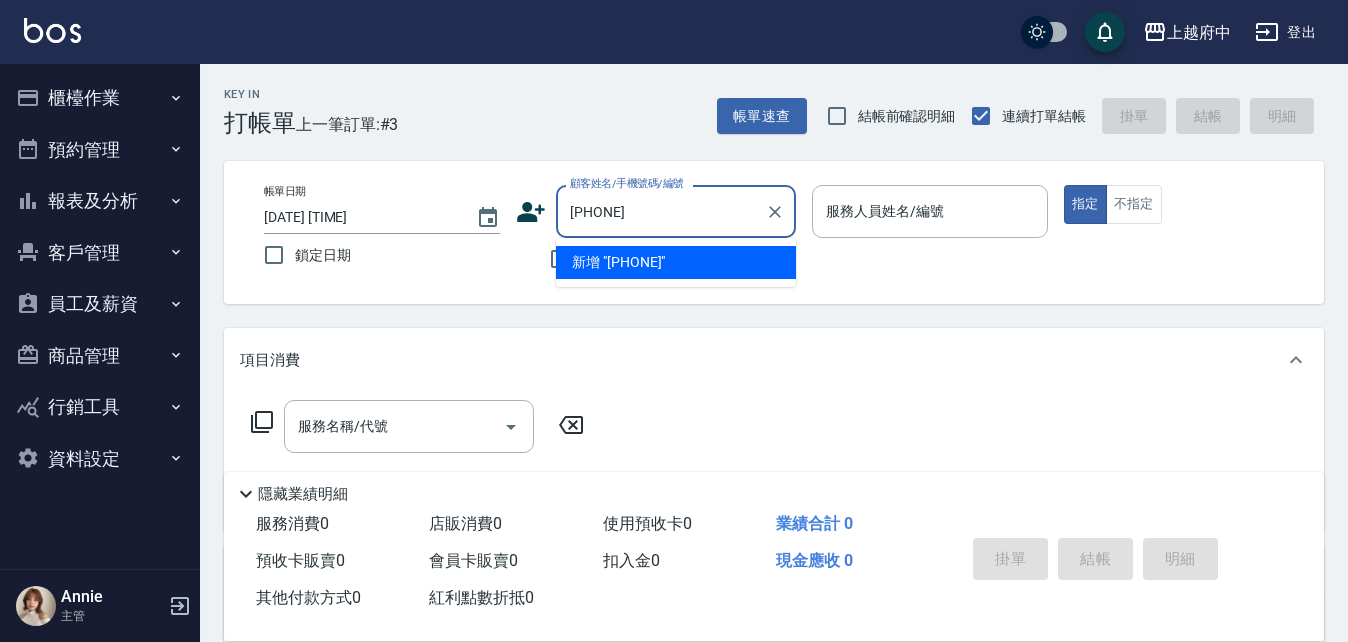 type on "0953592333" 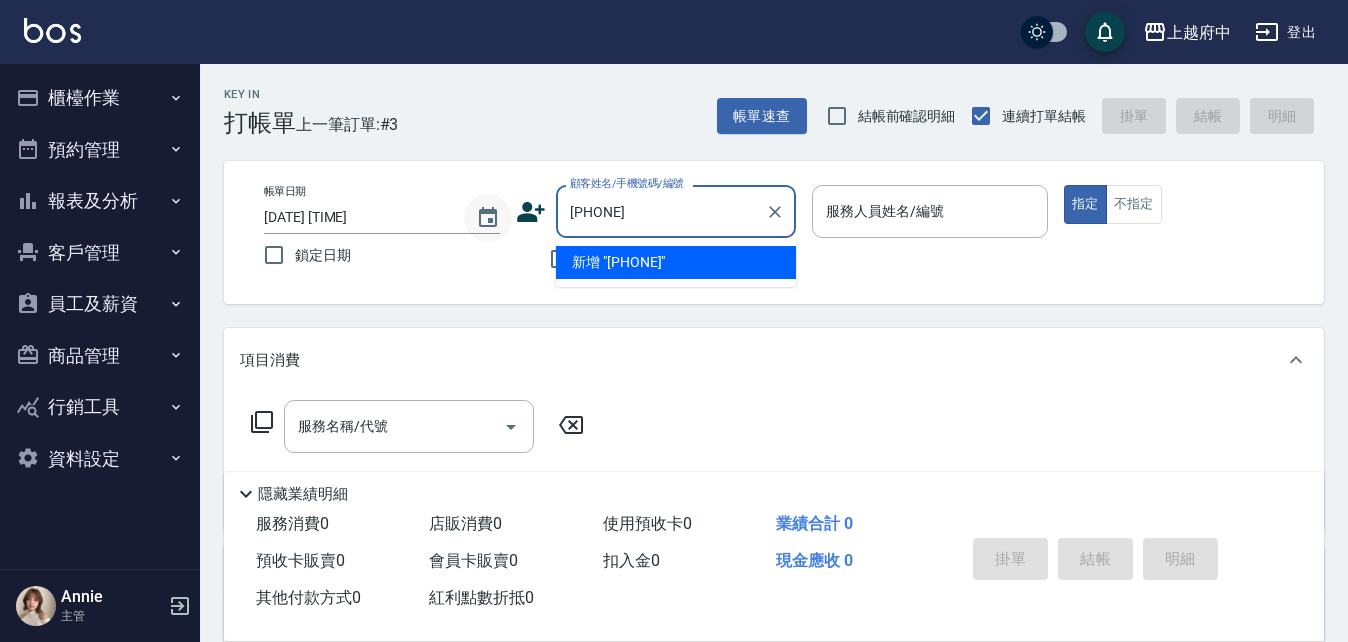 drag, startPoint x: 664, startPoint y: 209, endPoint x: 507, endPoint y: 207, distance: 157.01274 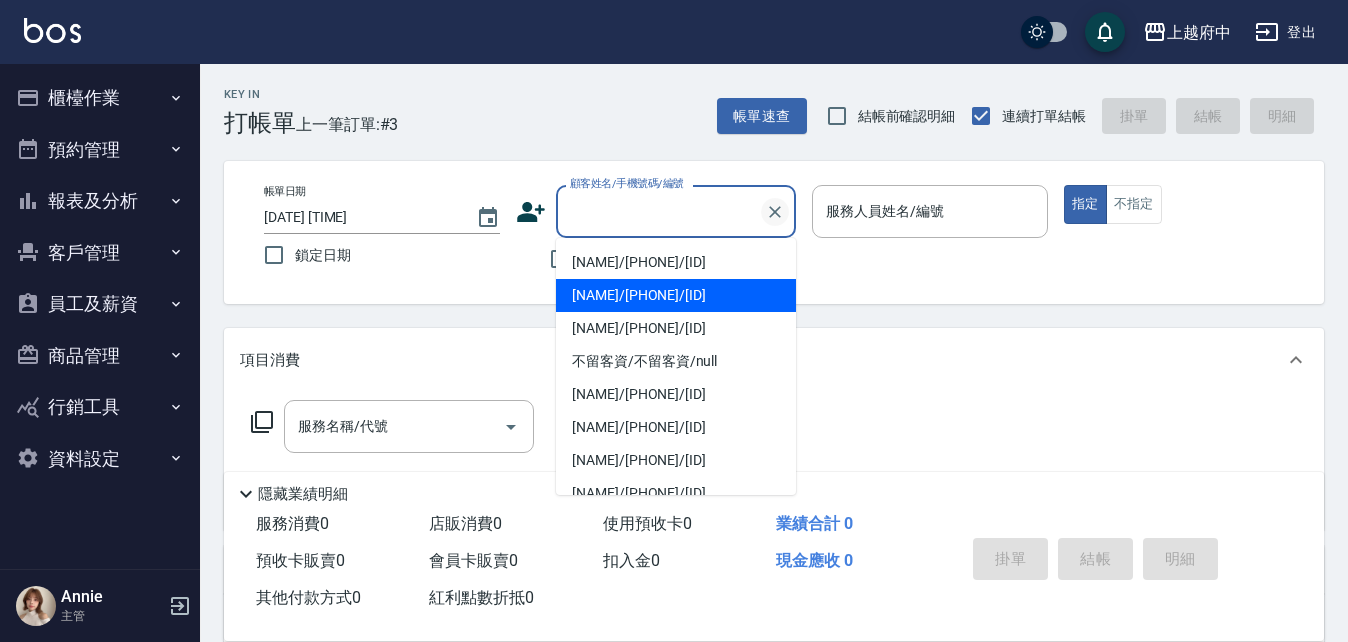 click 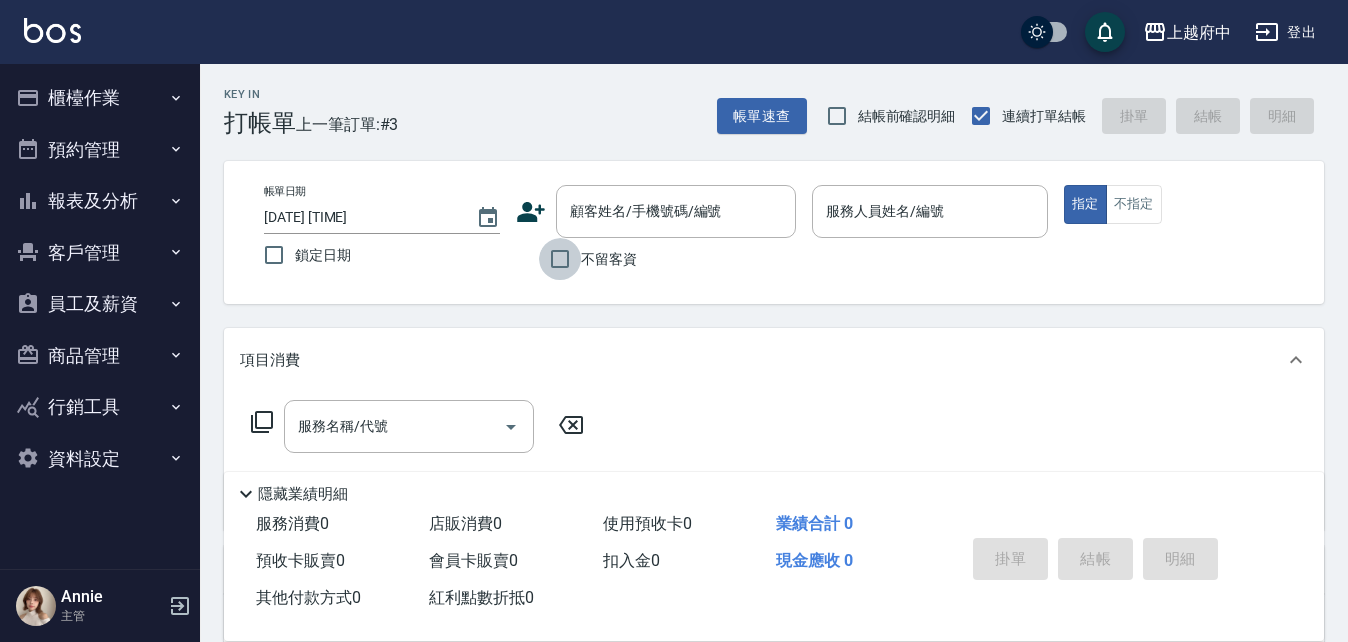 click on "不留客資" at bounding box center [560, 259] 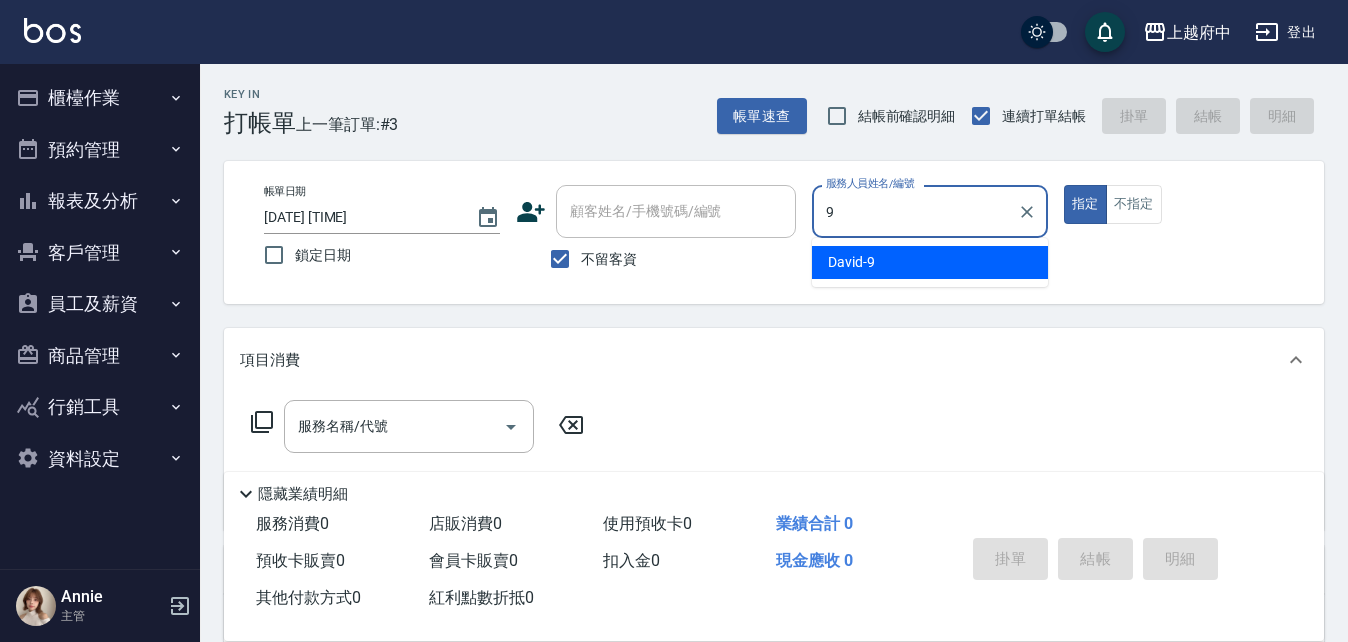 type on "David-9" 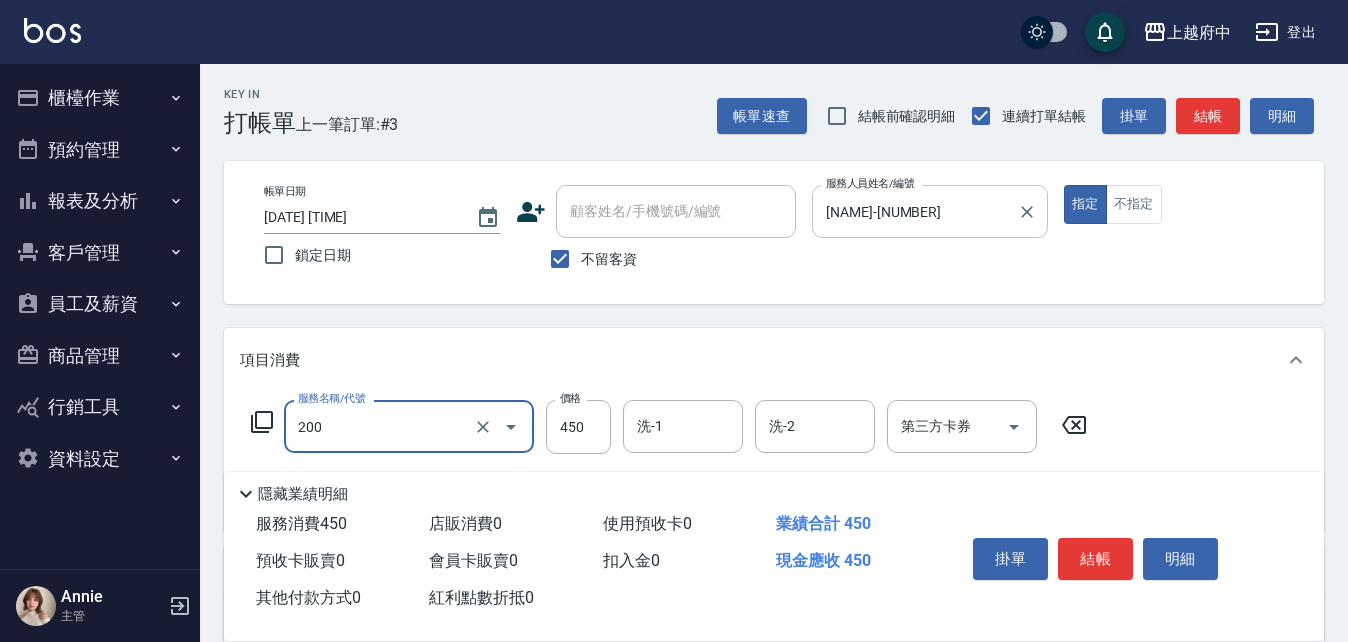 type on "有機洗髮(200)" 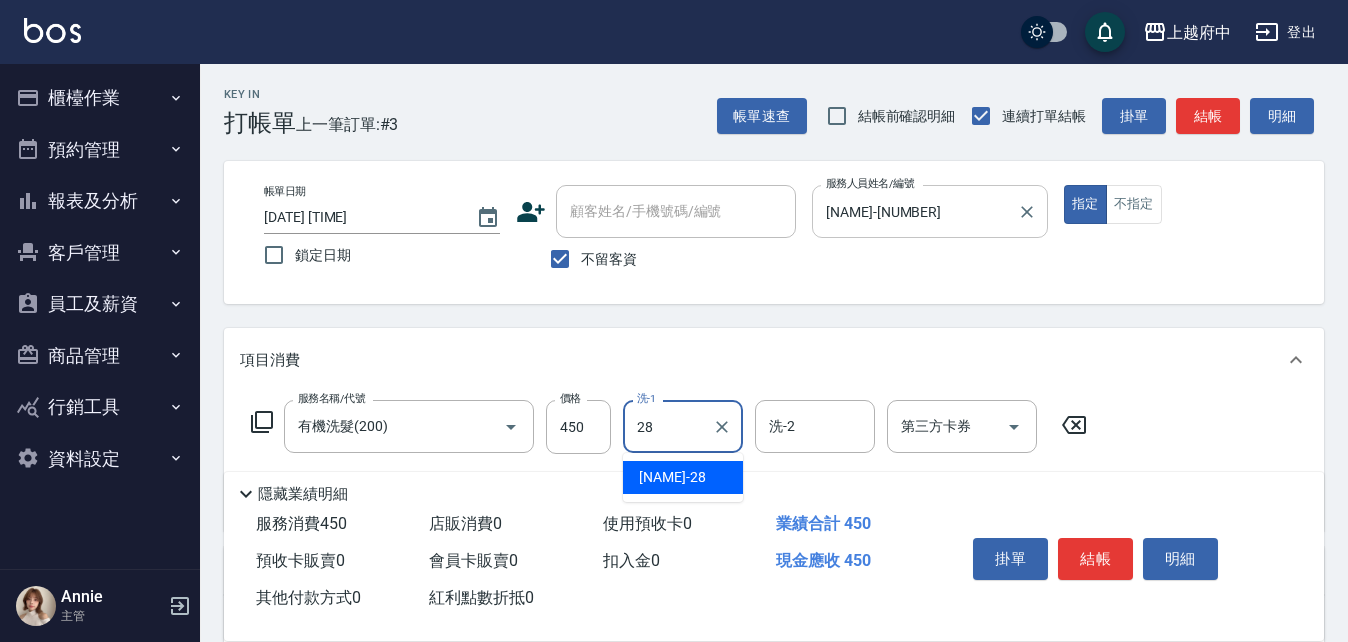 type on "李鎮宇-28" 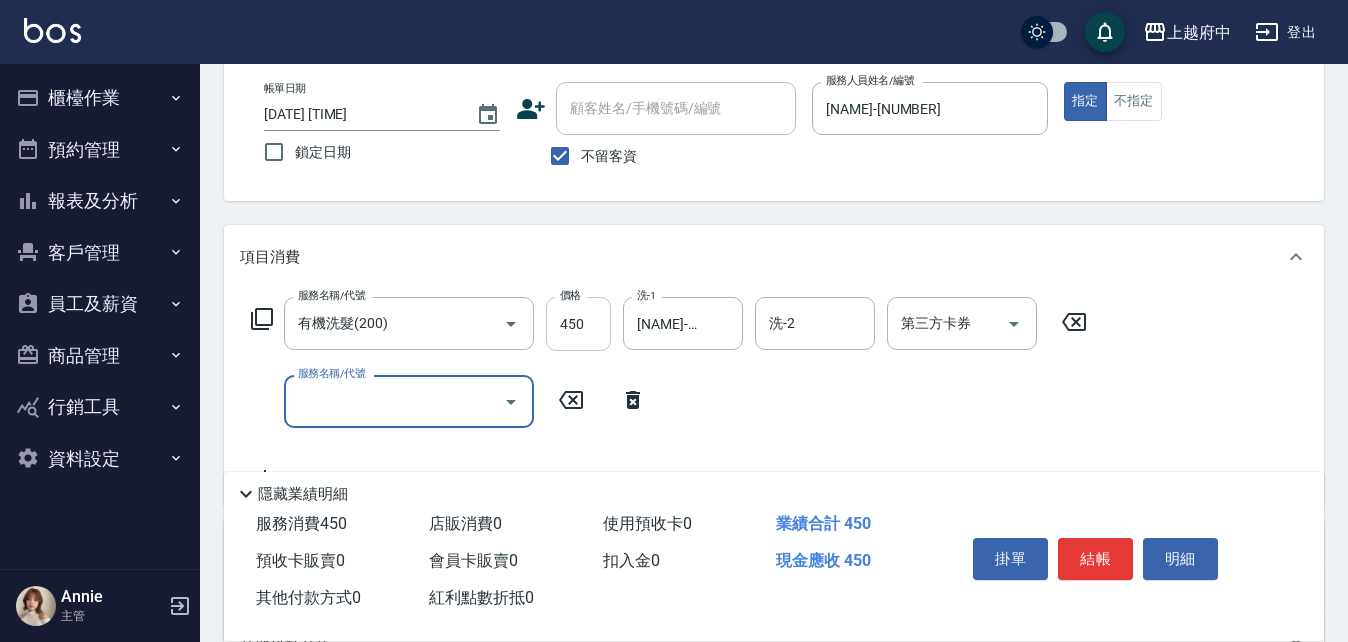 scroll, scrollTop: 200, scrollLeft: 0, axis: vertical 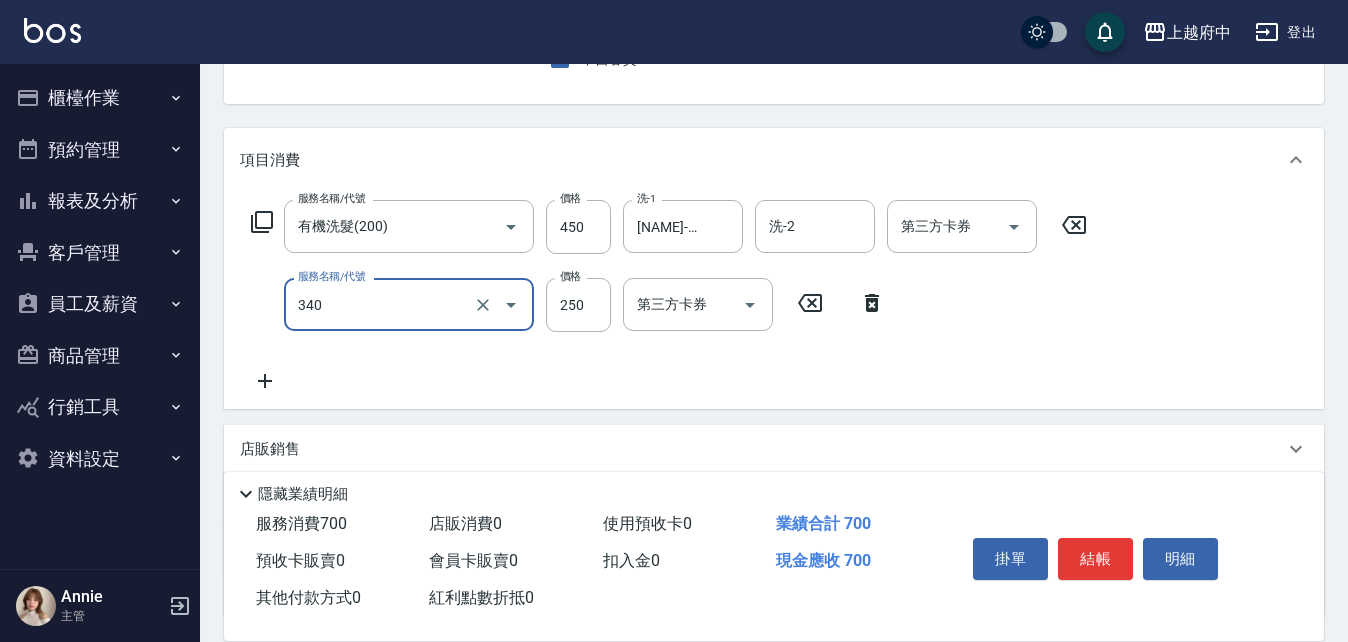 type on "剪髮(340)" 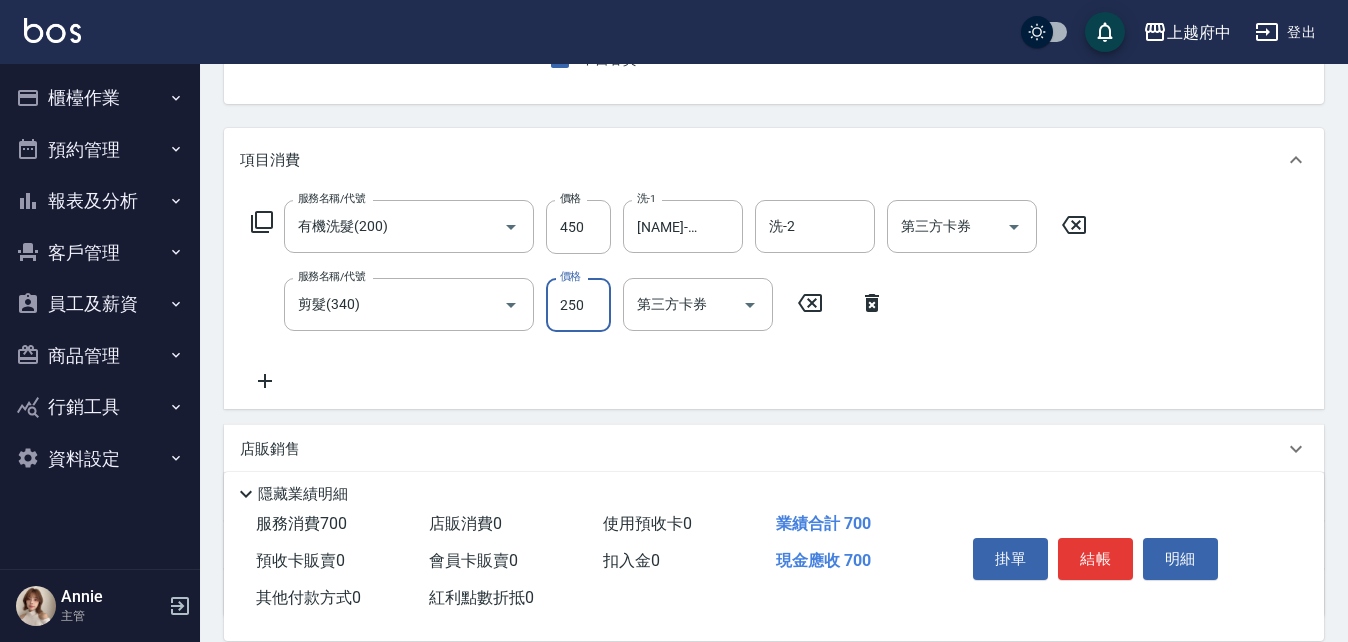 click on "服務名稱/代號 有機洗髮(200) 服務名稱/代號 價格 450 價格 洗-1 李鎮宇-28 洗-1 洗-2 洗-2 第三方卡券 第三方卡券 服務名稱/代號 剪髮(340) 服務名稱/代號 價格 250 價格 第三方卡券 第三方卡券" at bounding box center (669, 296) 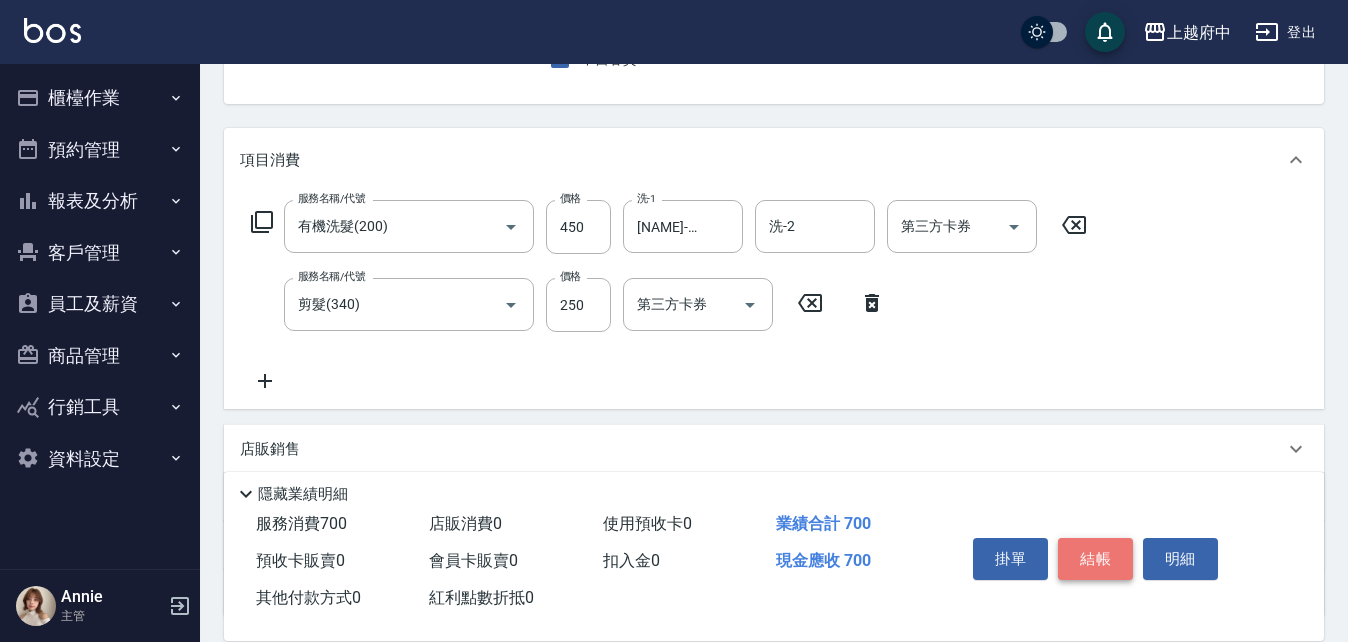 click on "結帳" at bounding box center [1095, 559] 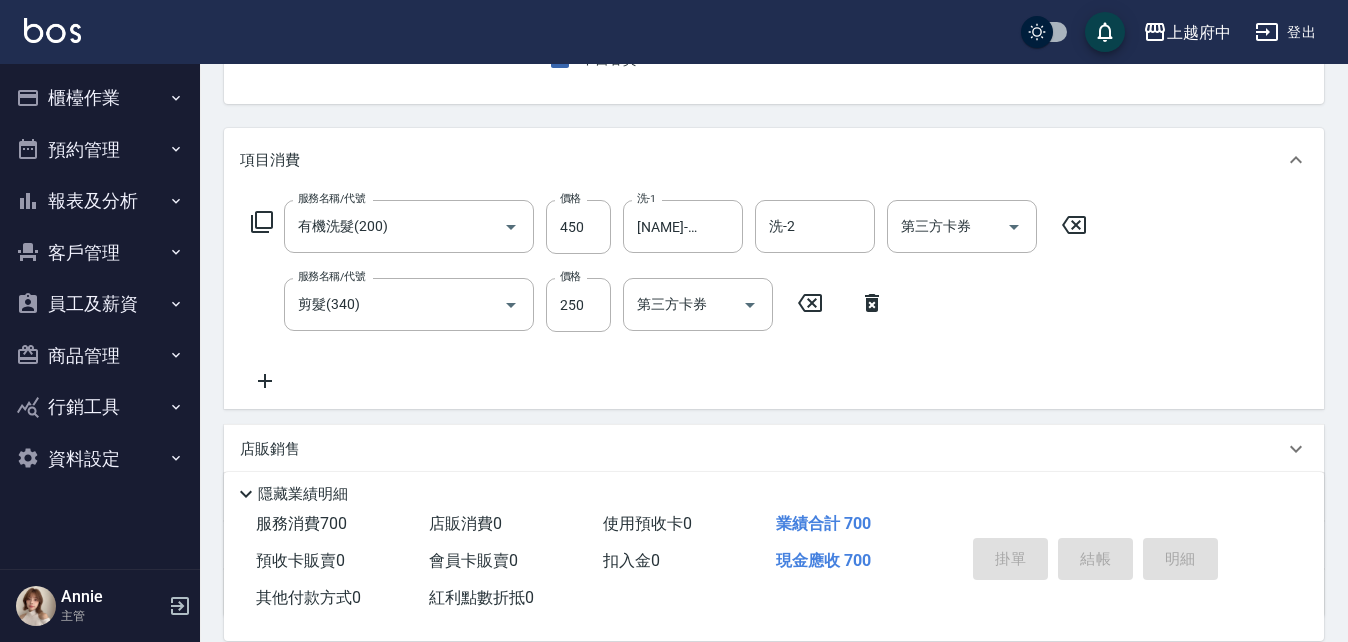 type on "2025/08/05 15:18" 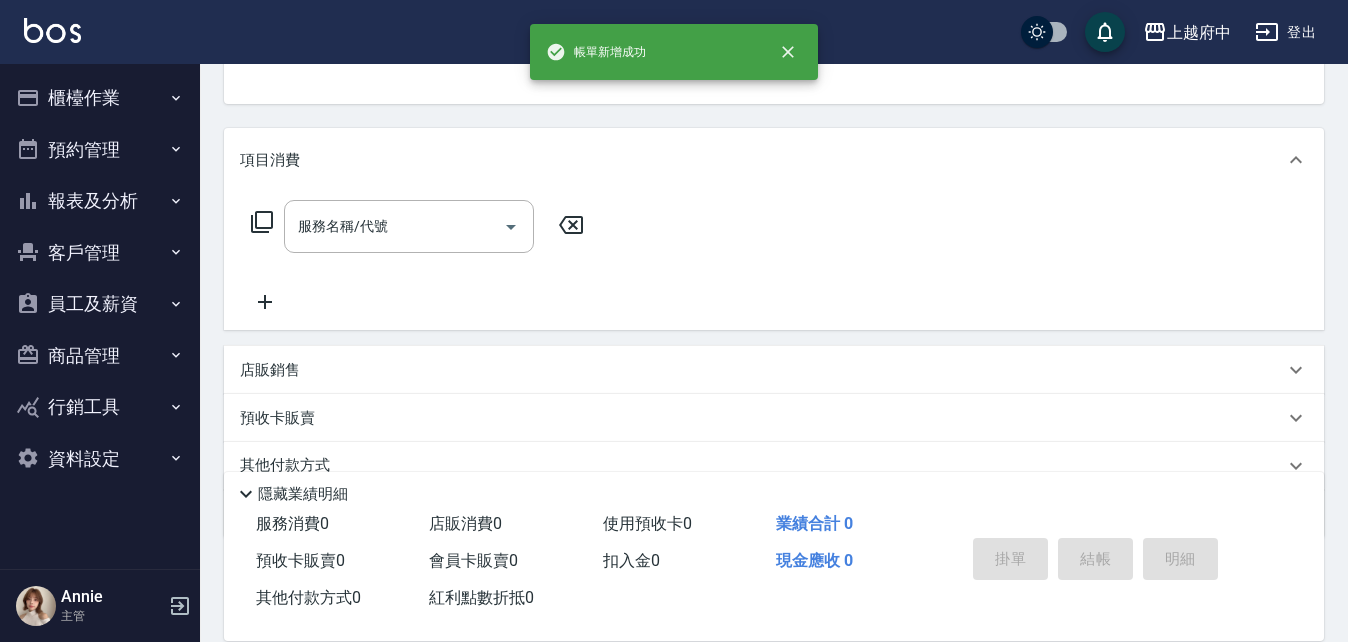 scroll, scrollTop: 194, scrollLeft: 0, axis: vertical 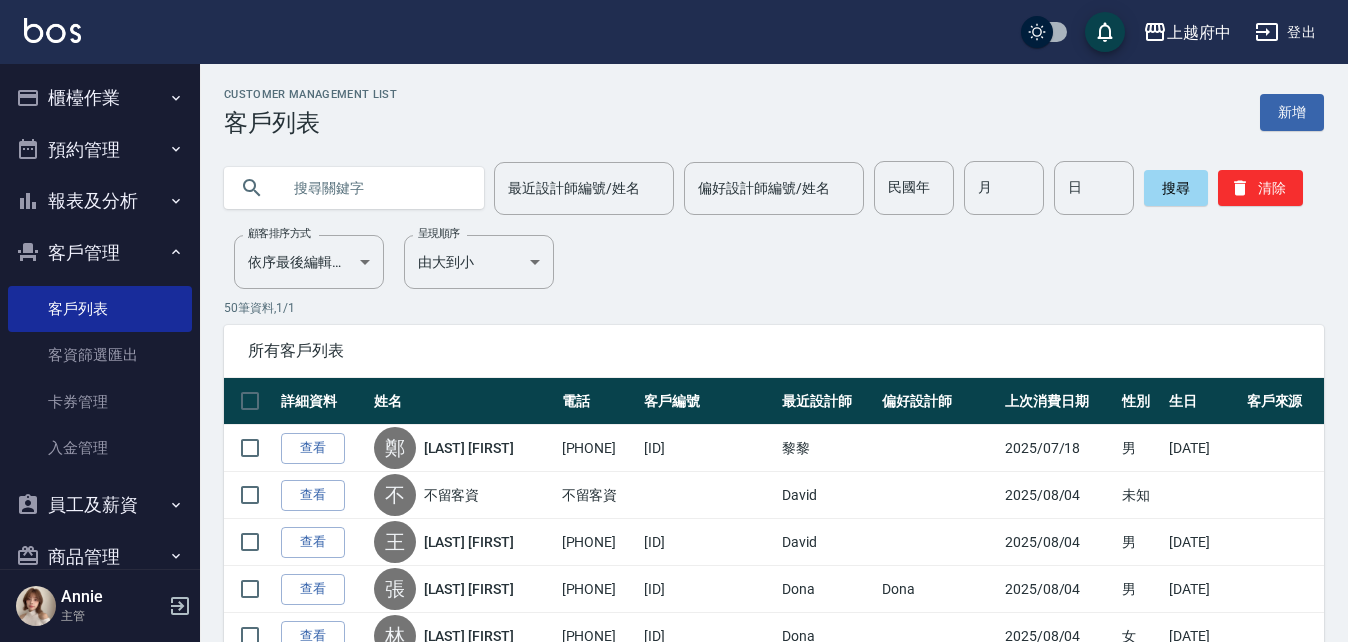 click at bounding box center (374, 188) 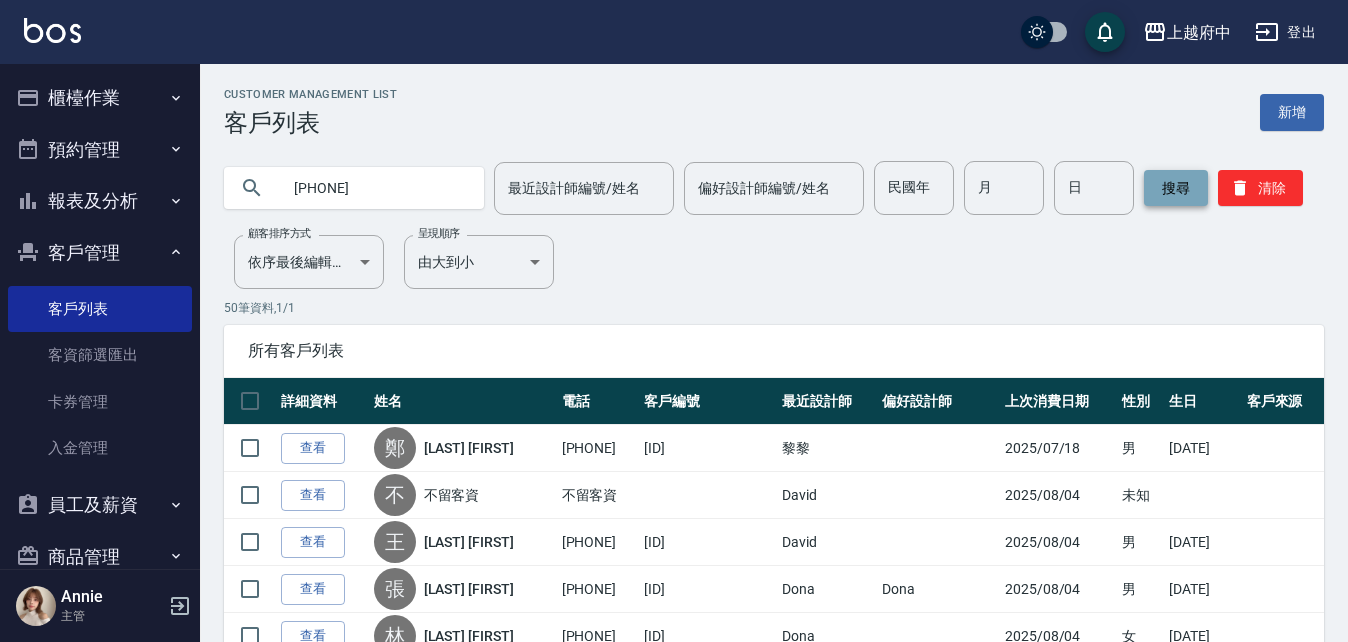 type on "[PHONE]" 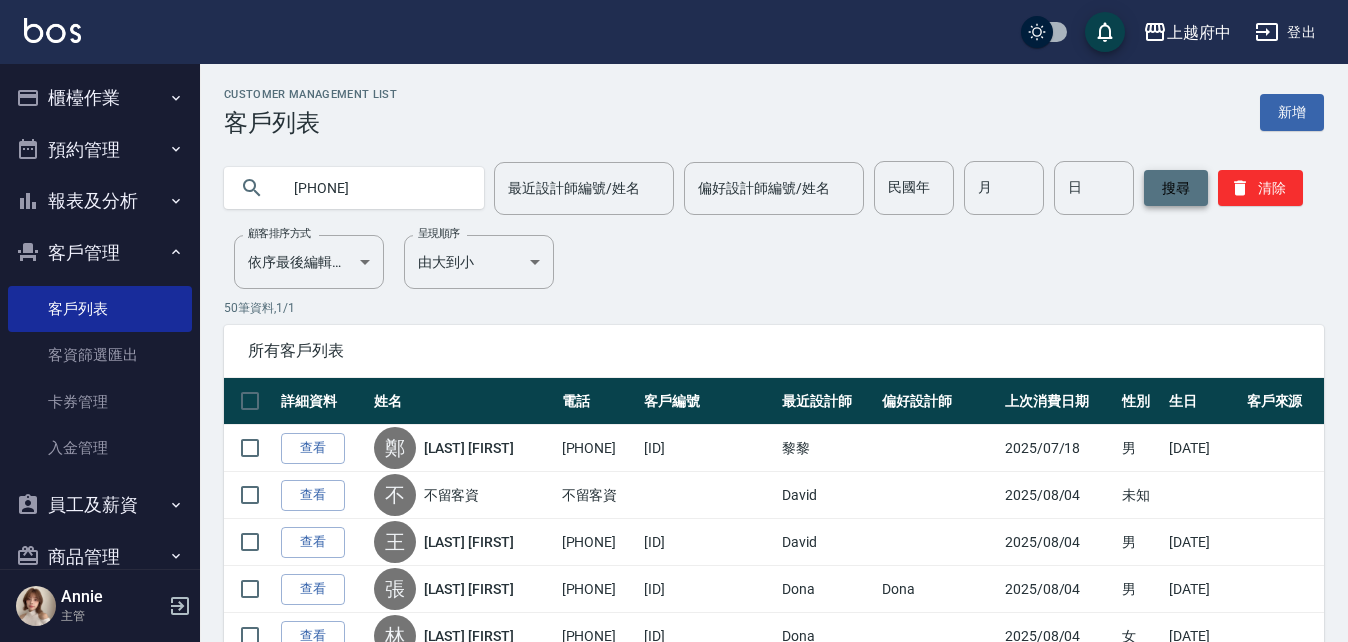click on "搜尋" at bounding box center (1176, 188) 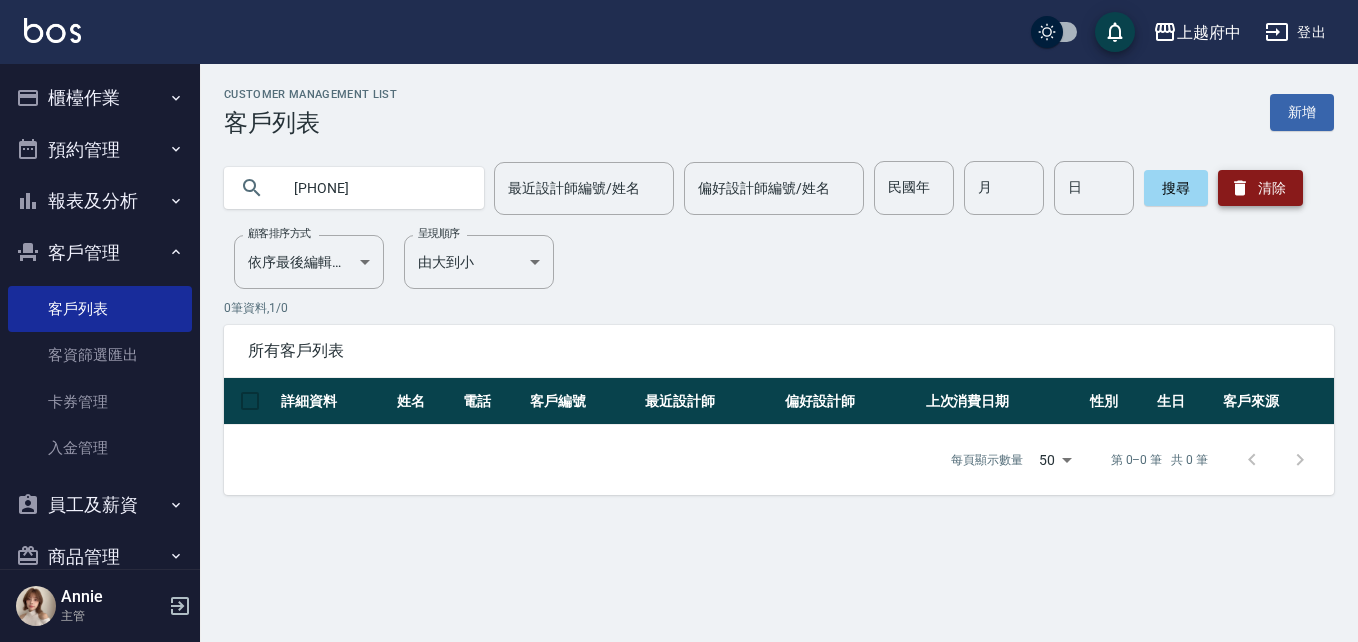 click on "清除" at bounding box center [1260, 188] 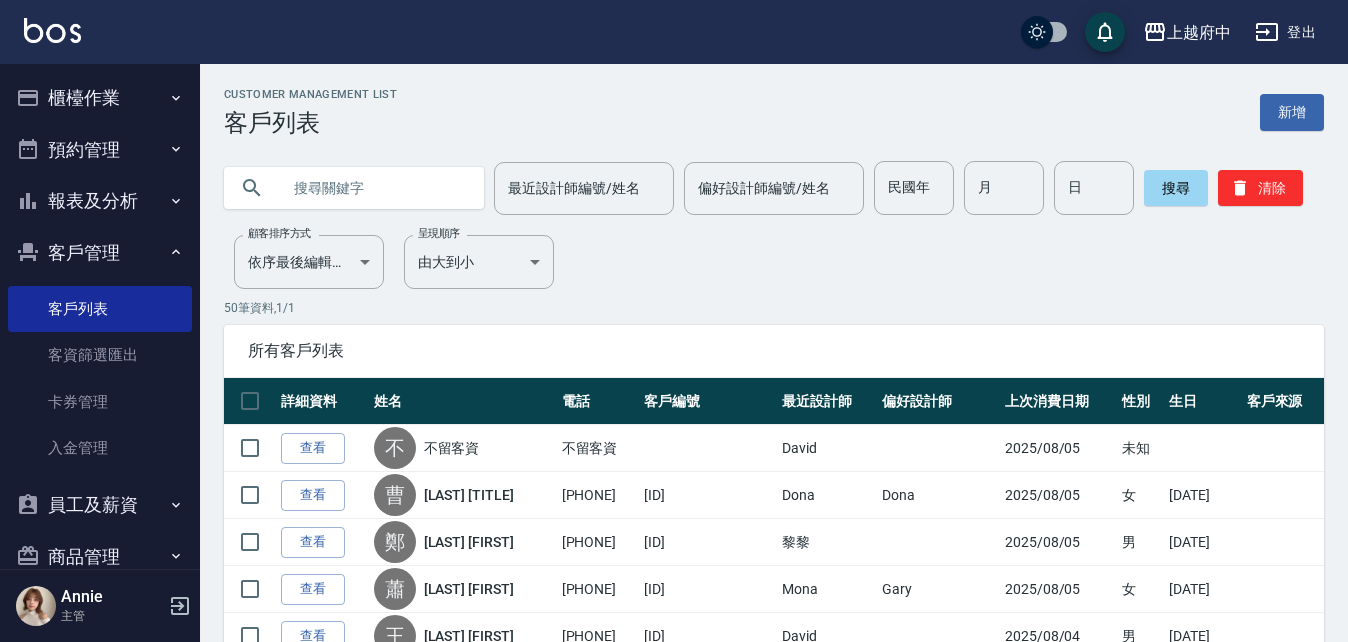 click at bounding box center [374, 188] 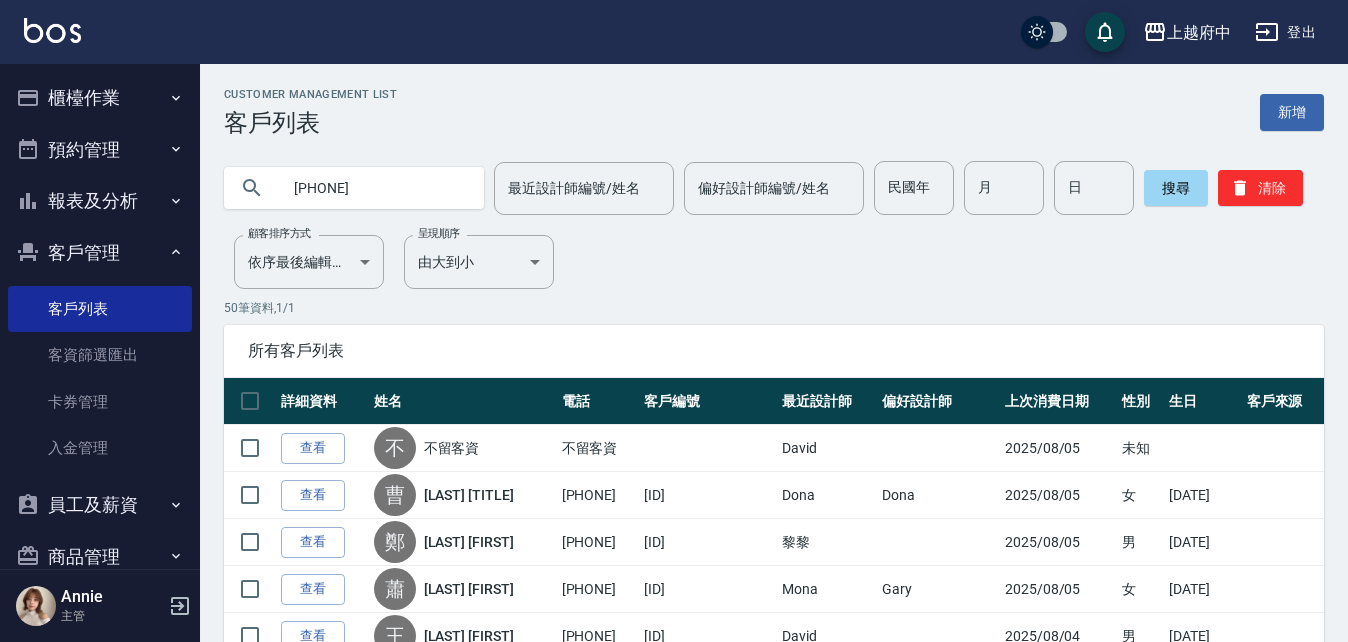 type on "[PHONE]" 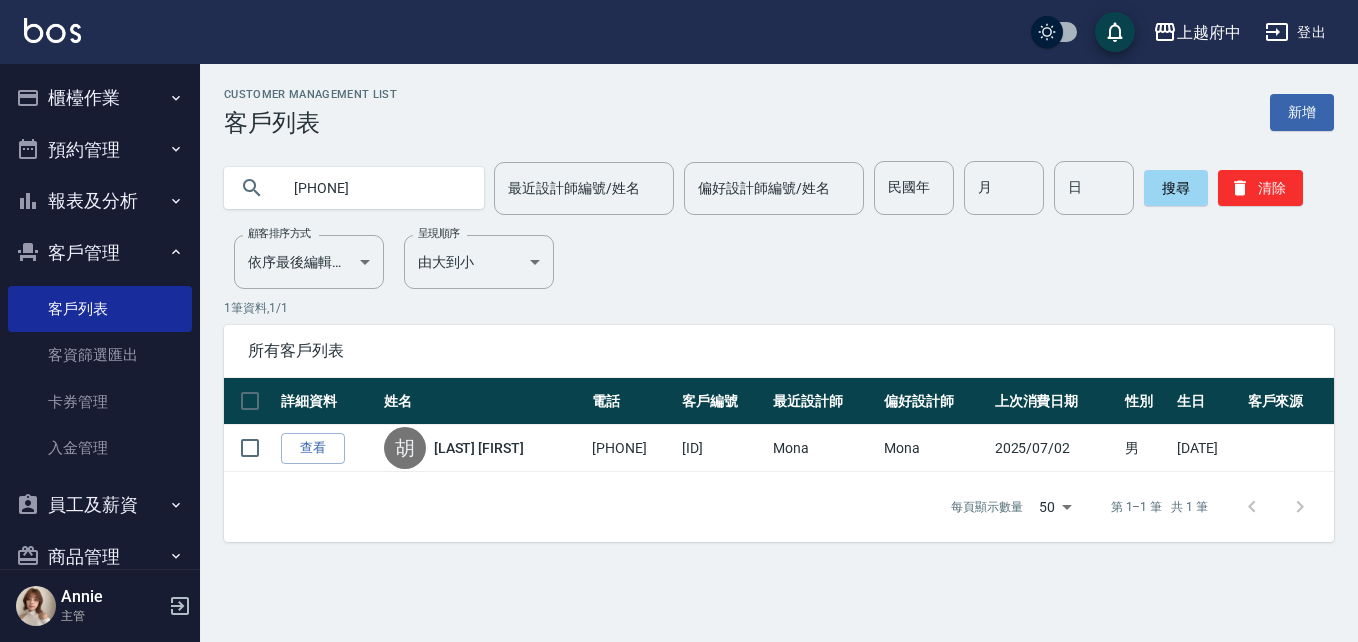 click on "查看" at bounding box center (313, 448) 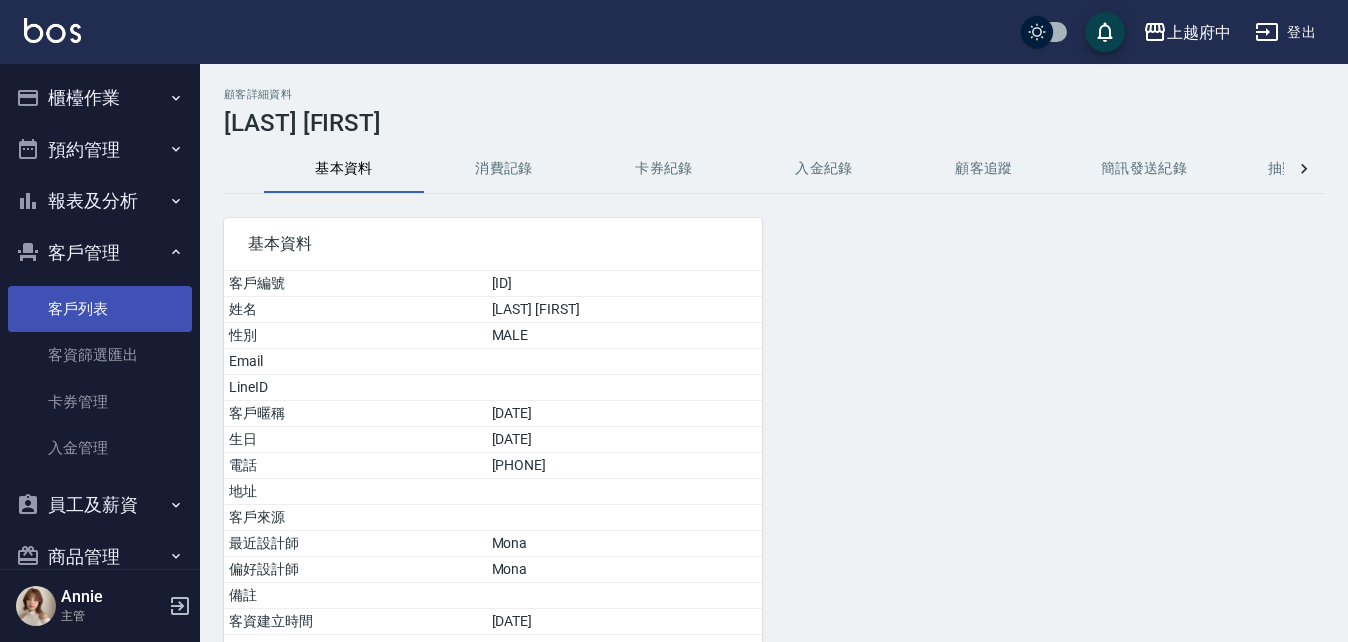click on "客戶列表" at bounding box center (100, 309) 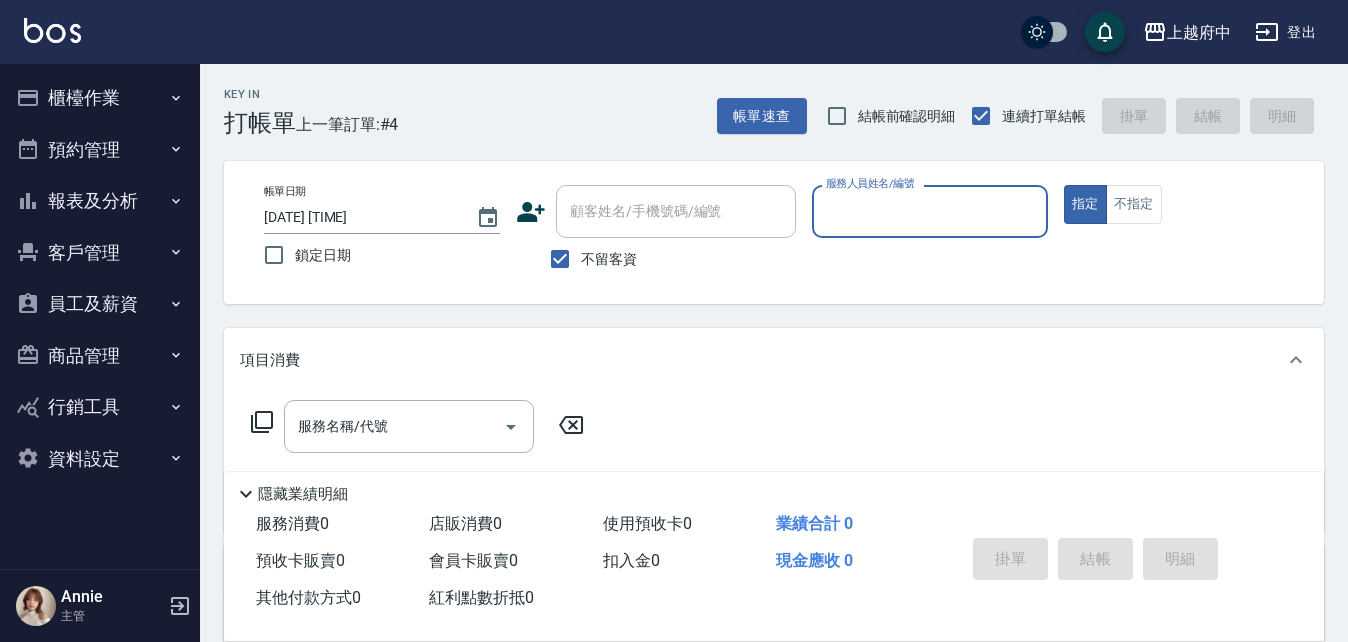 scroll, scrollTop: 0, scrollLeft: 0, axis: both 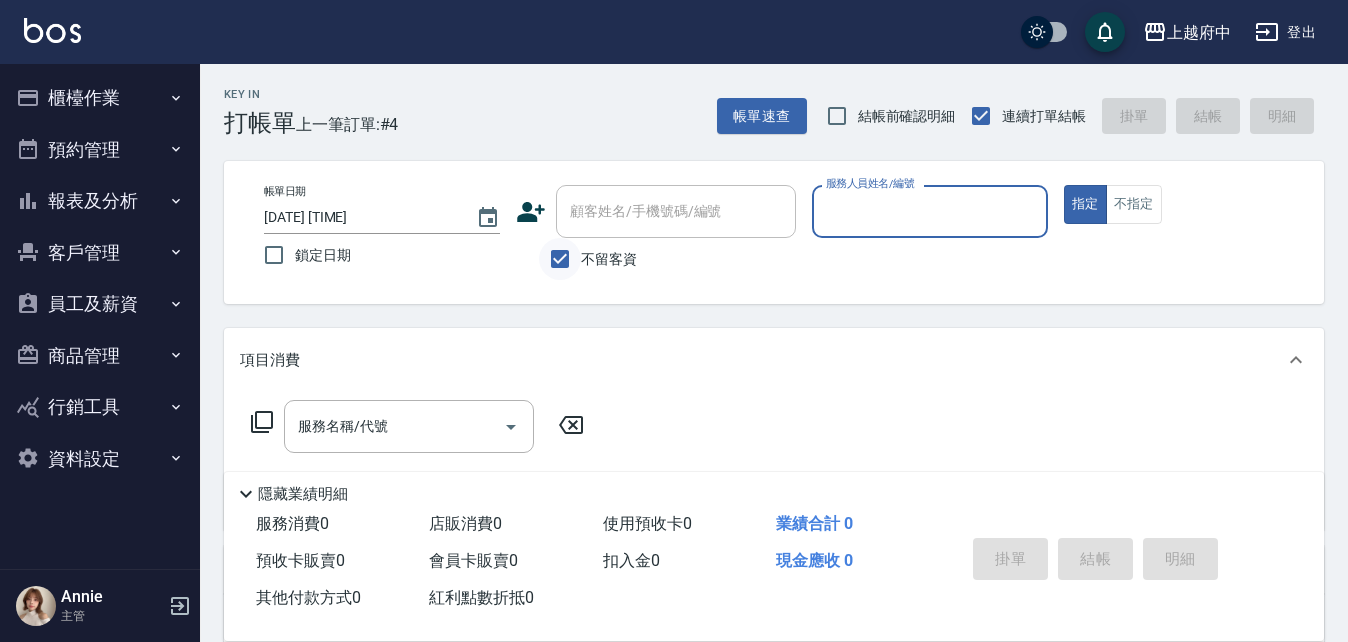 click on "不留客資" at bounding box center (560, 259) 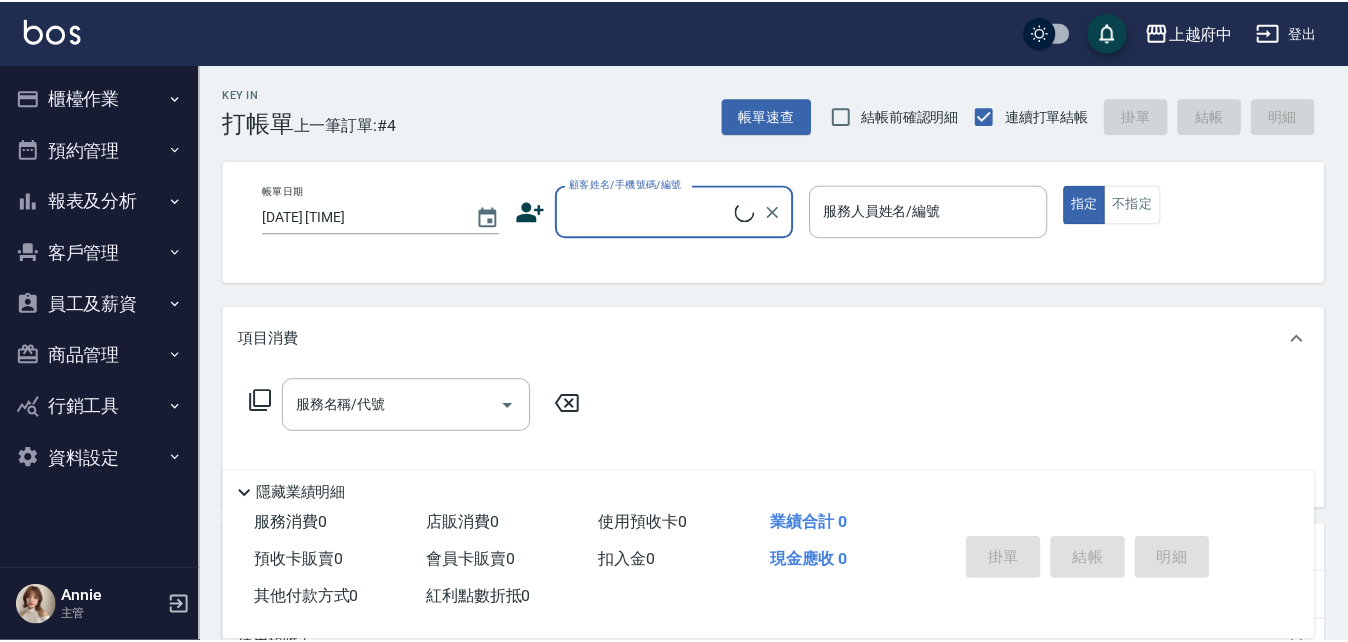 scroll, scrollTop: 0, scrollLeft: 0, axis: both 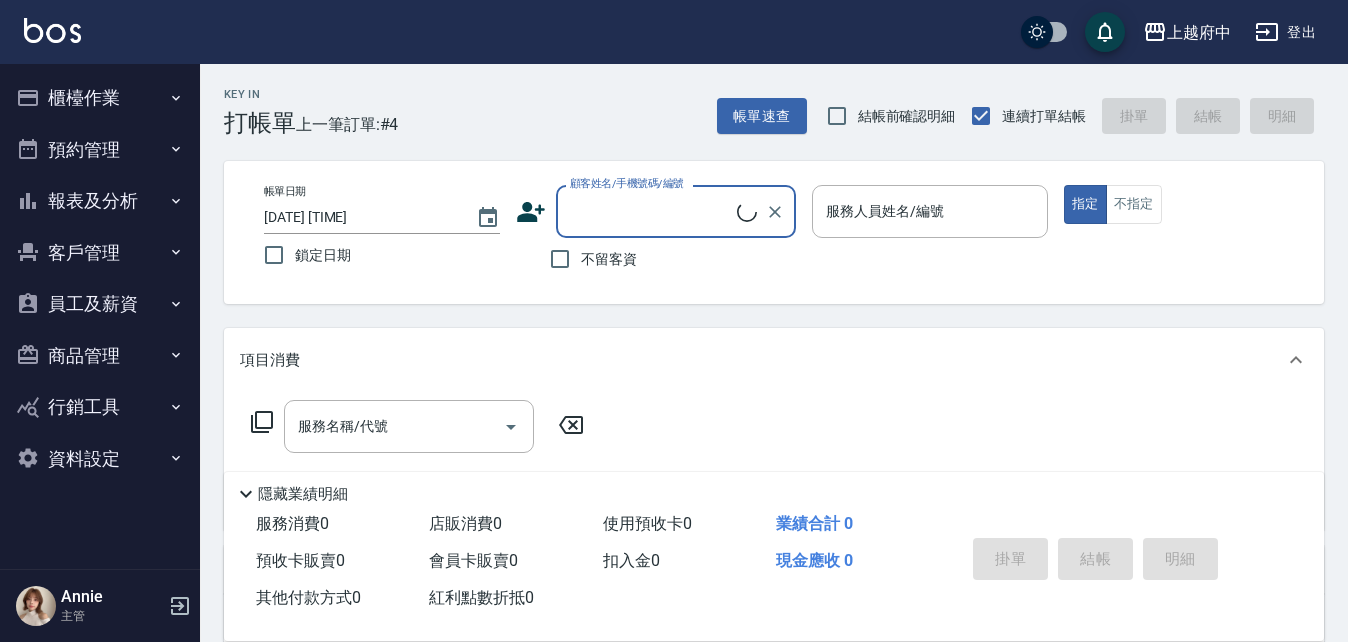 click on "顧客姓名/手機號碼/編號" at bounding box center [651, 211] 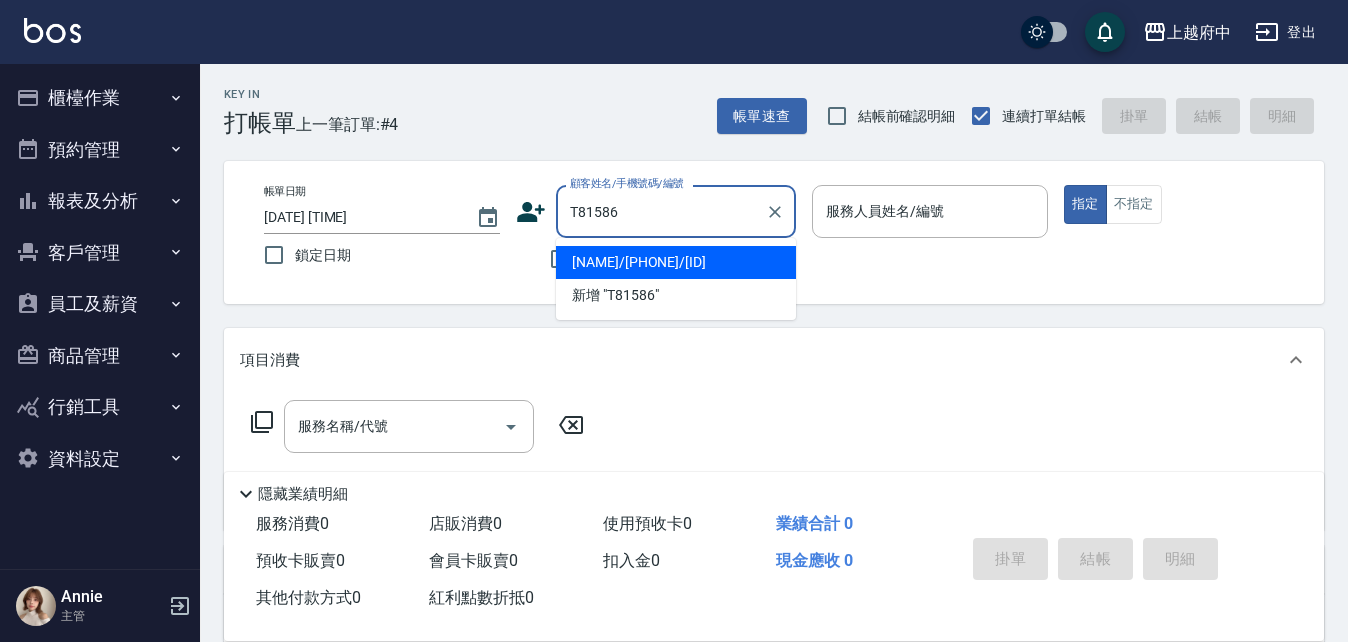 click on "[NAME]/[PHONE]/[ID]" at bounding box center (676, 262) 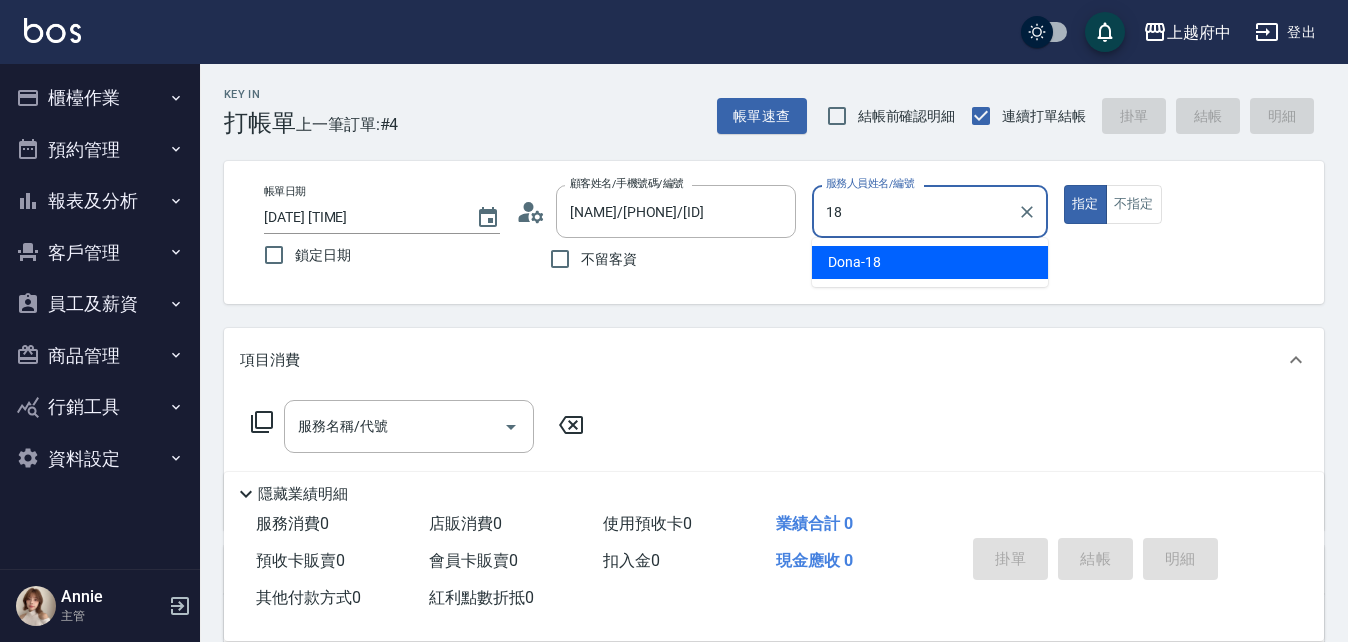 type on "Dona-18" 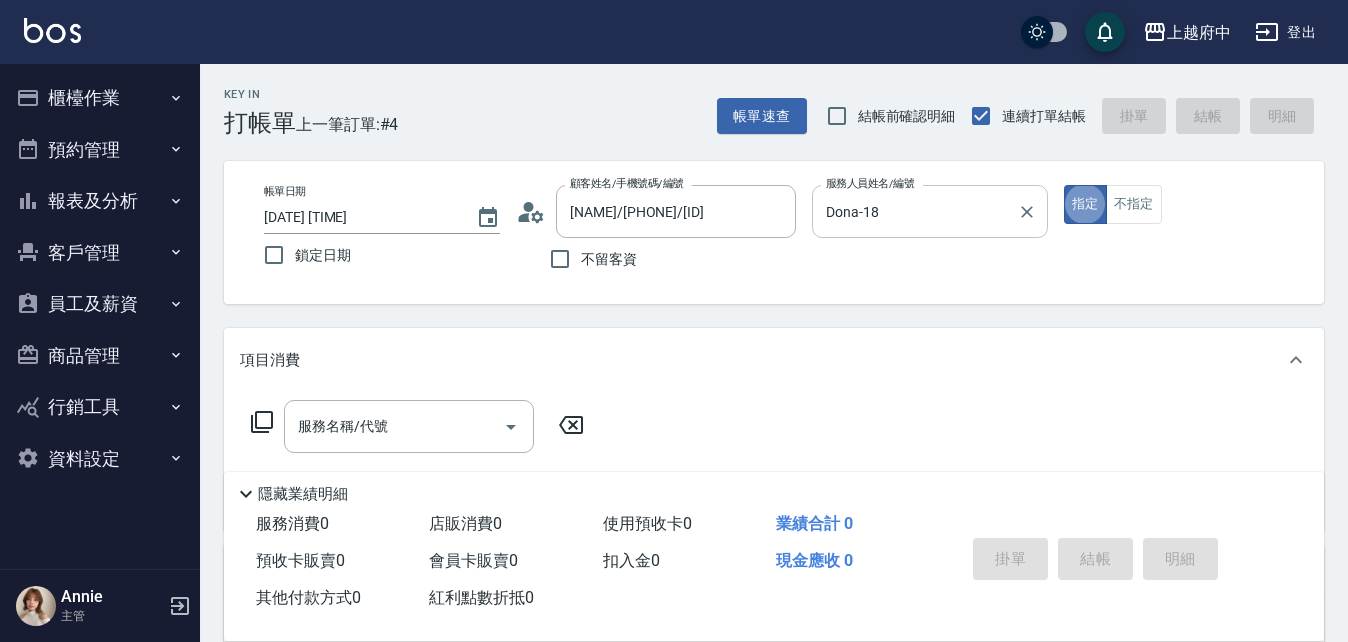 type on "true" 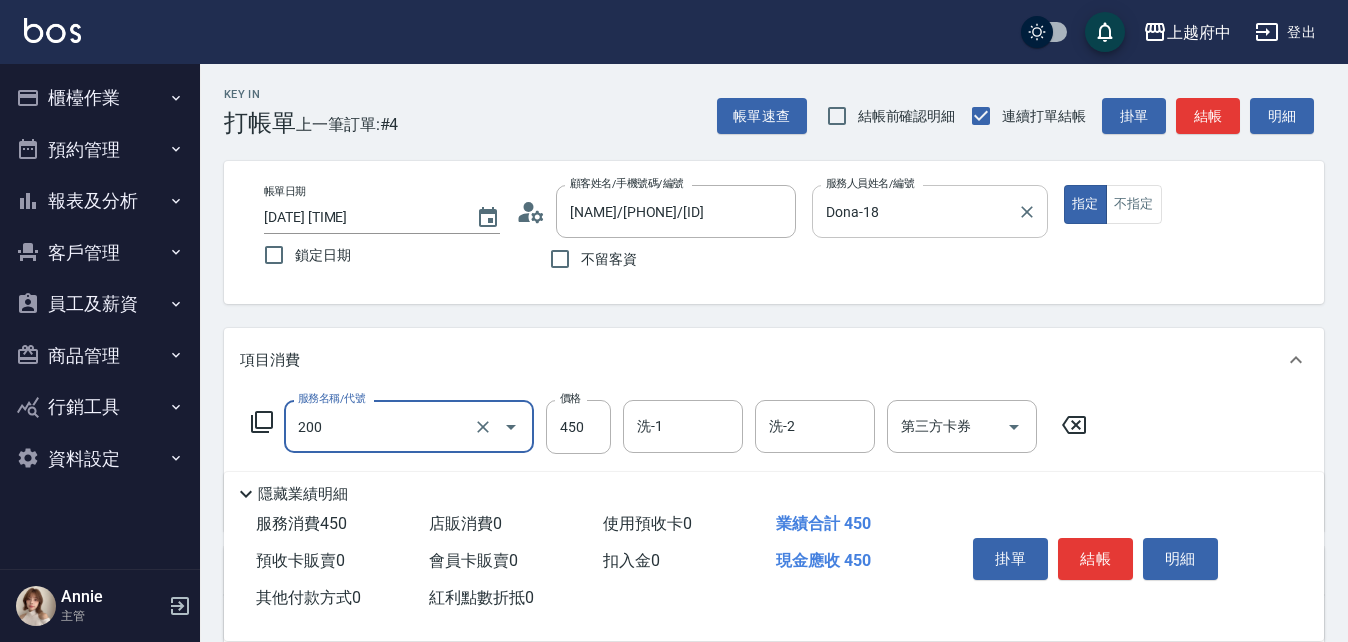 type on "有機洗髮(200)" 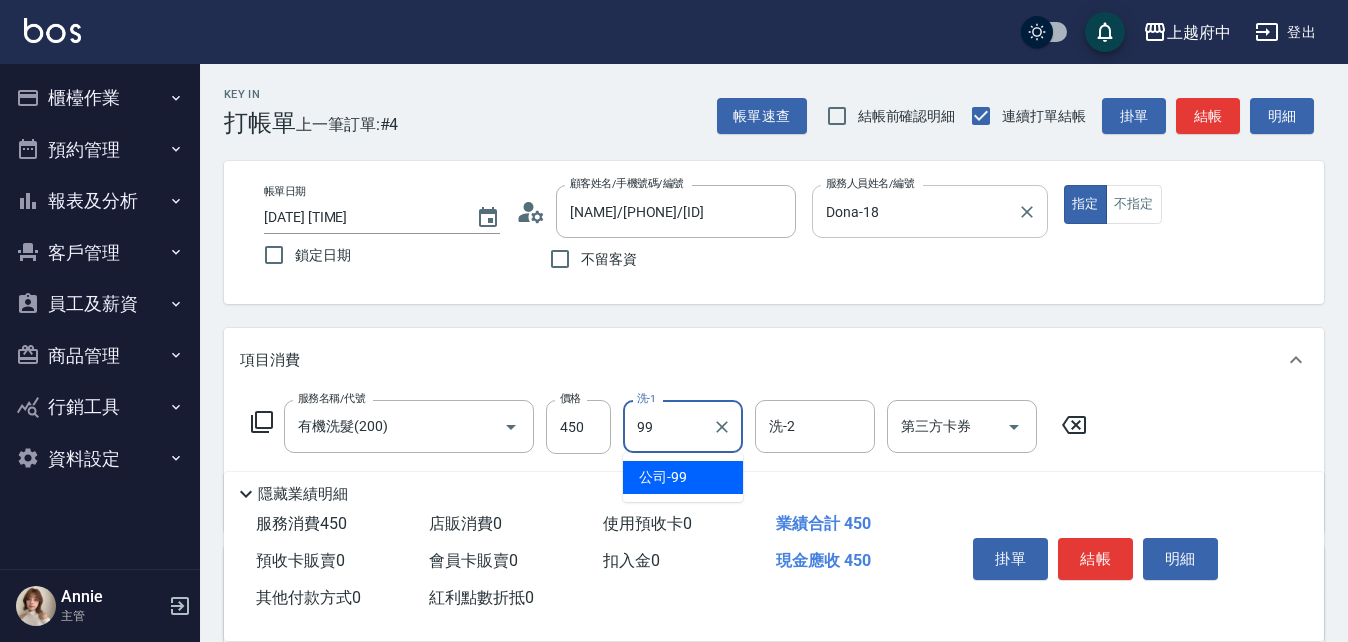type on "公司-99" 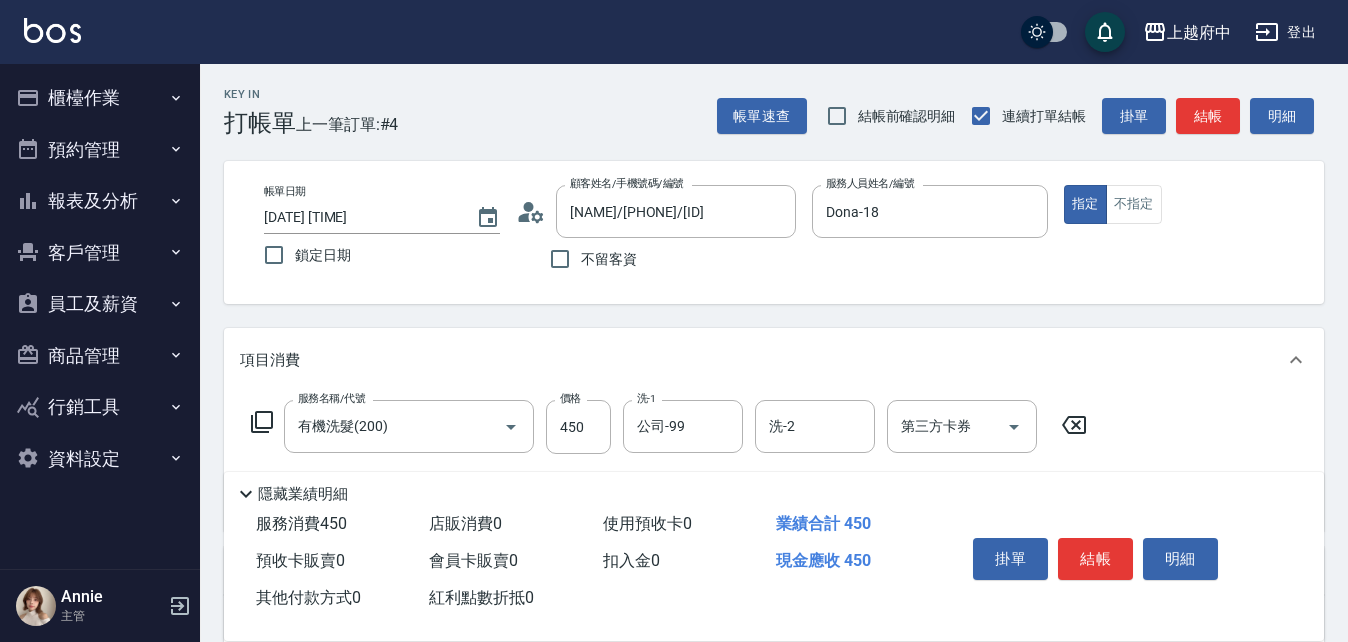 click on "服務名稱/代號 有機洗髮(200) 服務名稱/代號 價格 450 價格 洗-1 公司-99 洗-1 洗-2 洗-2 第三方卡券 第三方卡券" at bounding box center [774, 461] 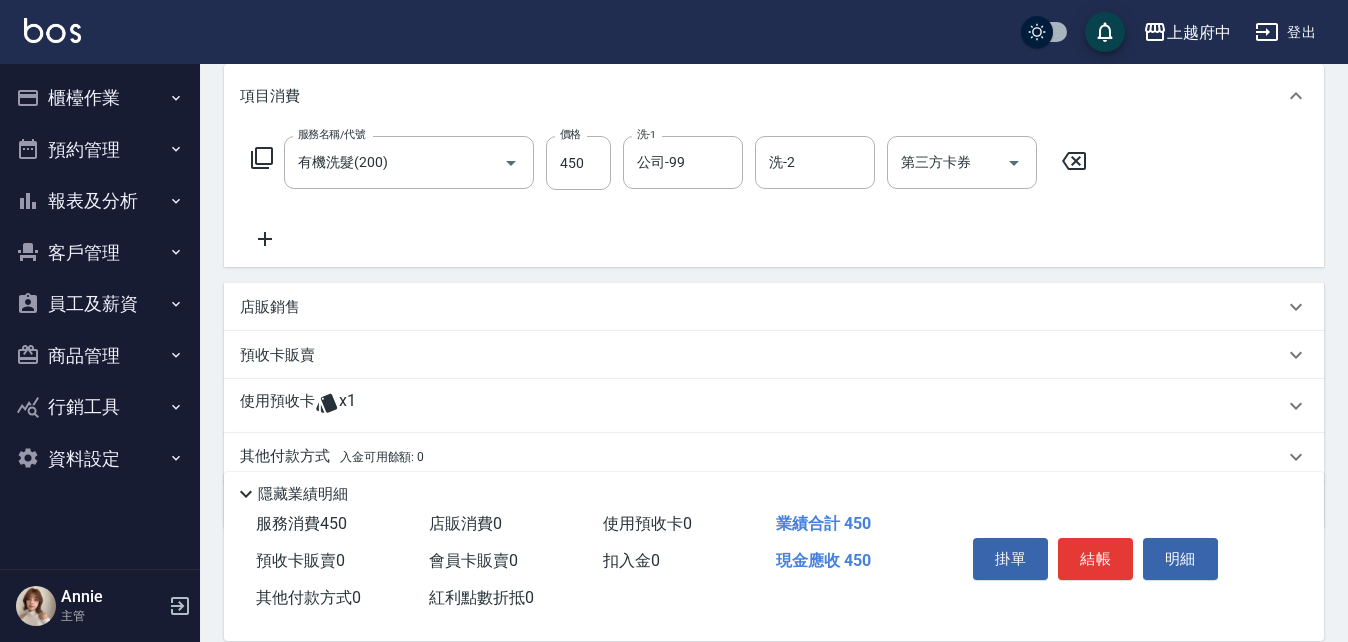 scroll, scrollTop: 343, scrollLeft: 0, axis: vertical 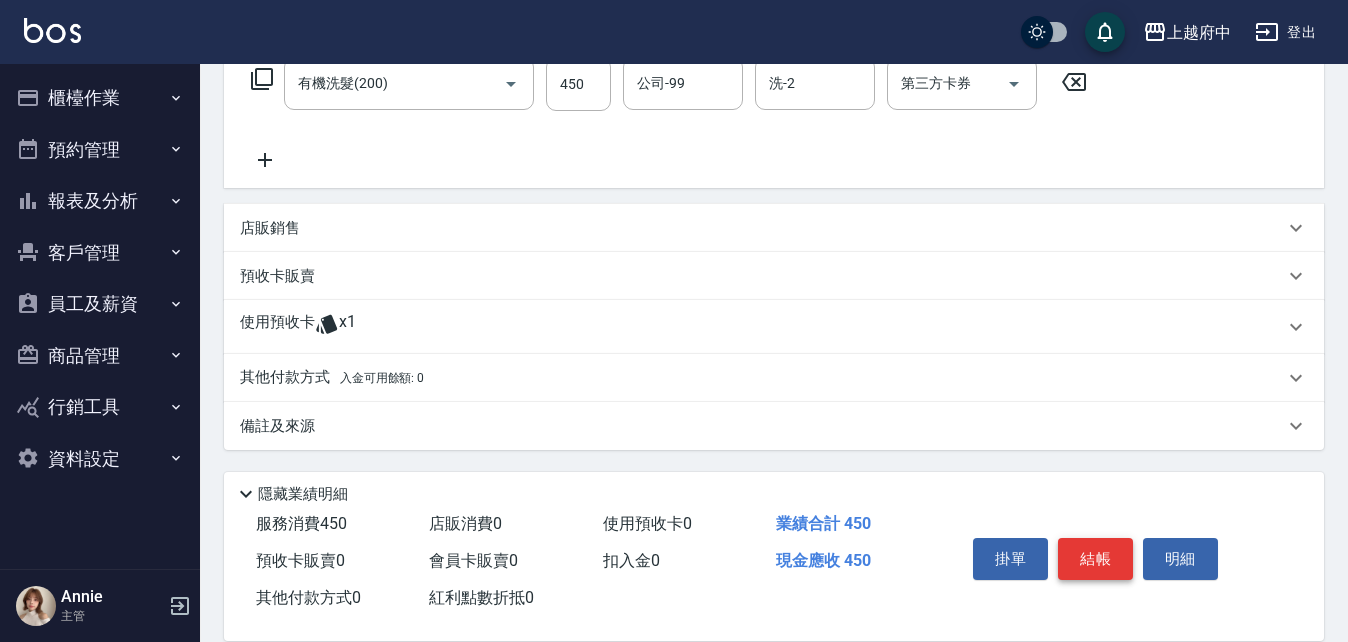 click on "結帳" at bounding box center [1095, 559] 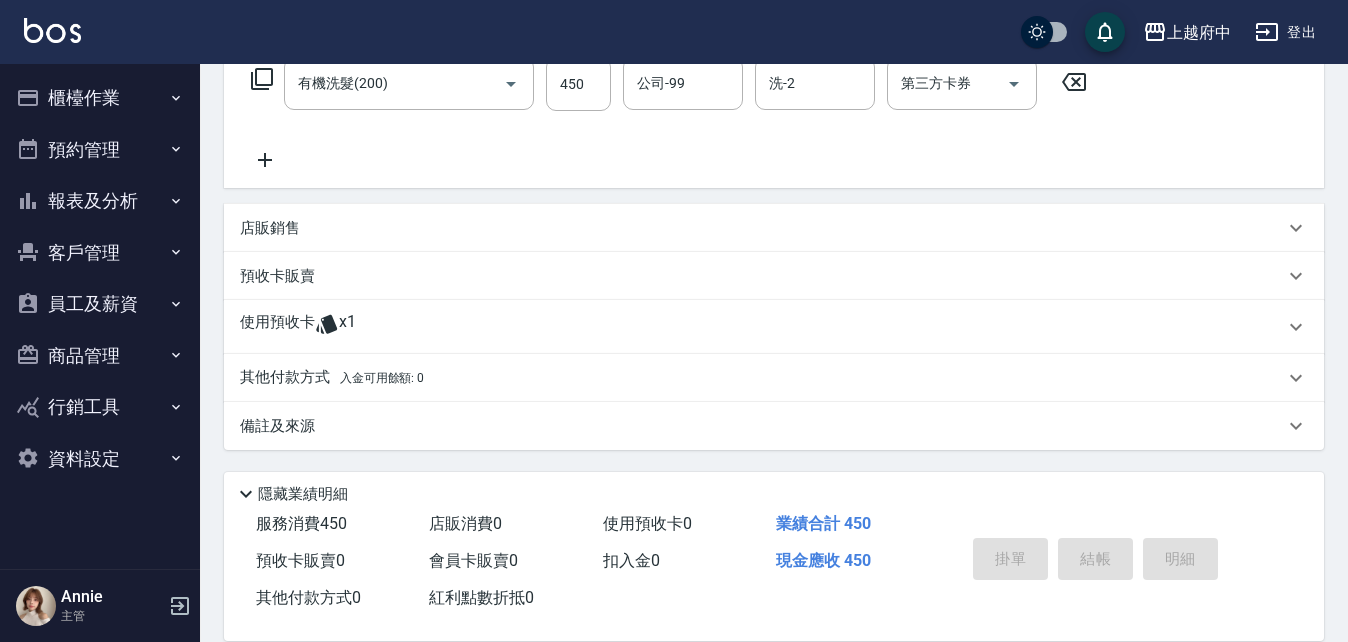 type 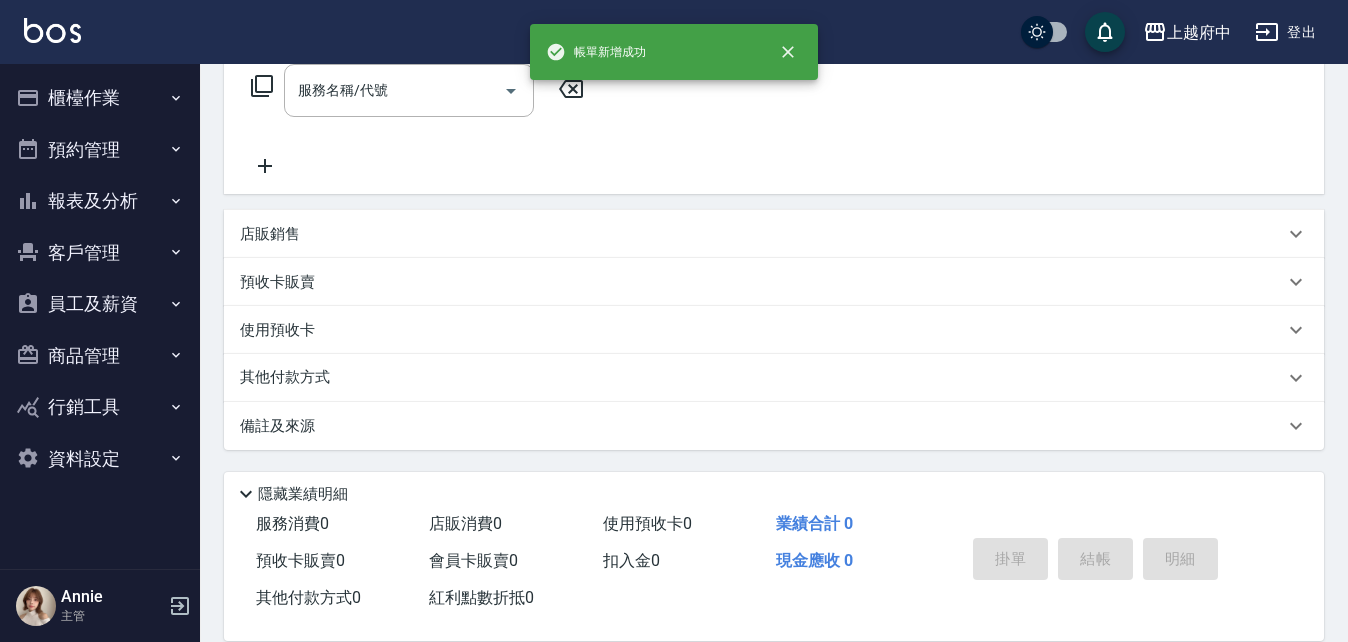scroll, scrollTop: 0, scrollLeft: 0, axis: both 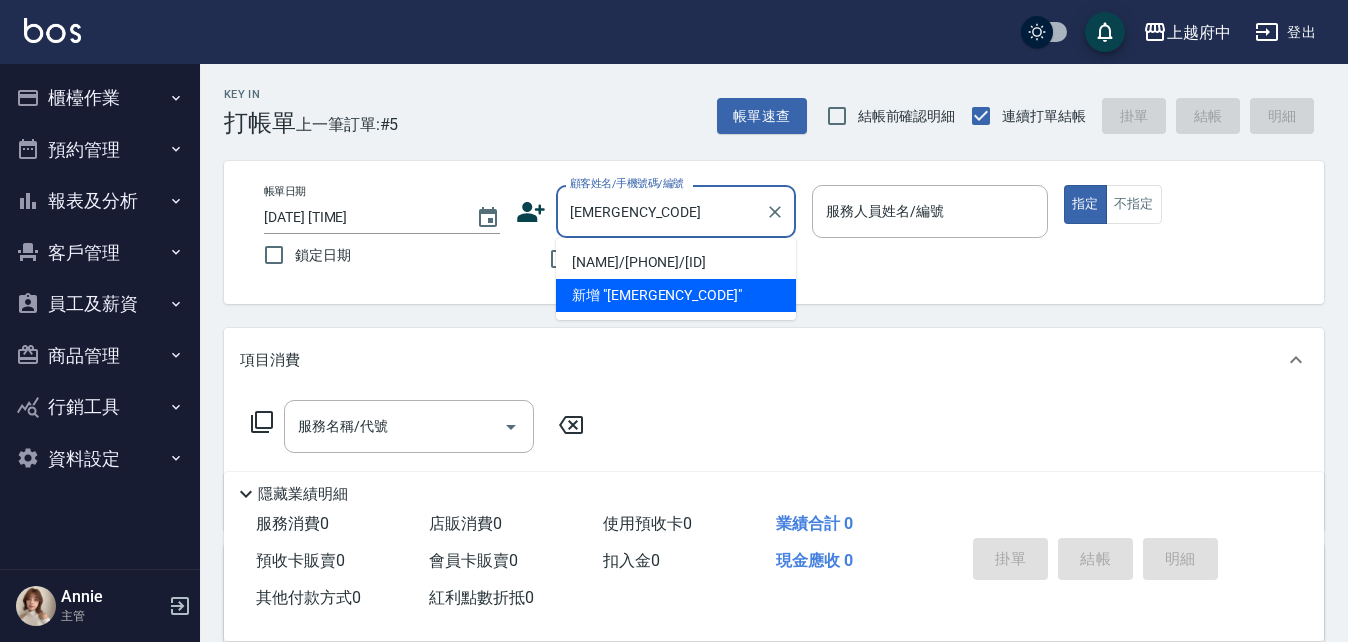 click on "[NAME]/[PHONE]/[ID]" at bounding box center [676, 262] 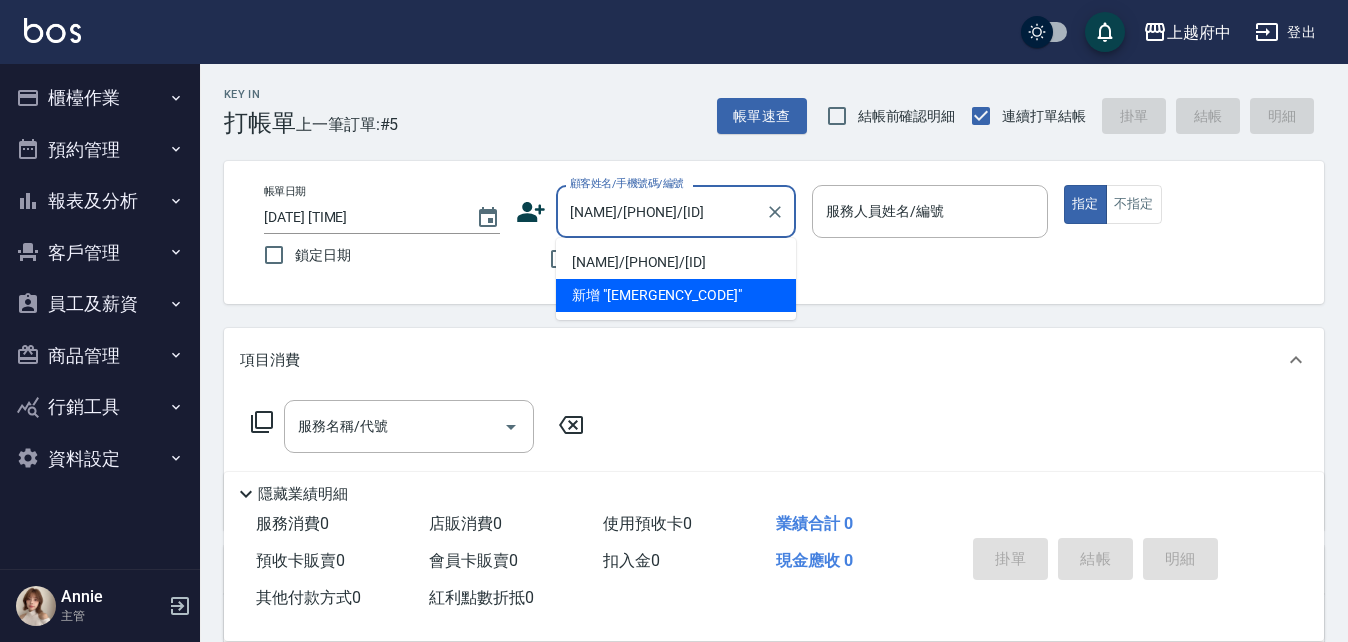 type on "Mona-11" 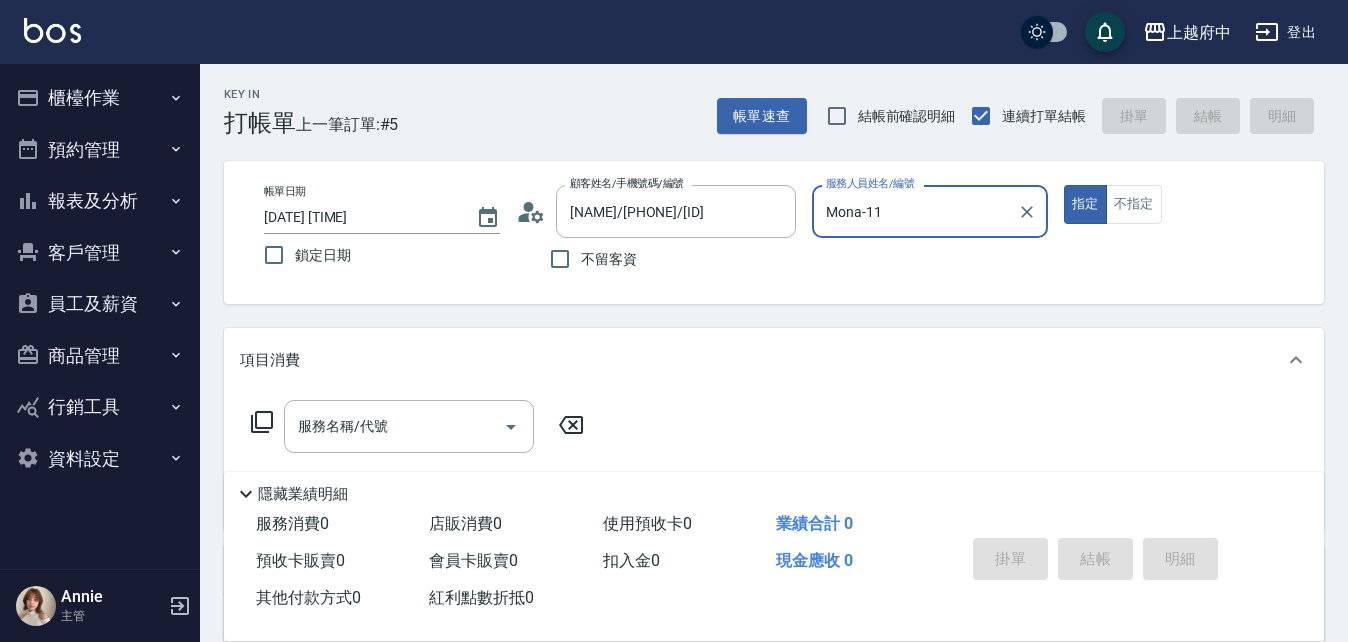 click on "指定" at bounding box center (1085, 204) 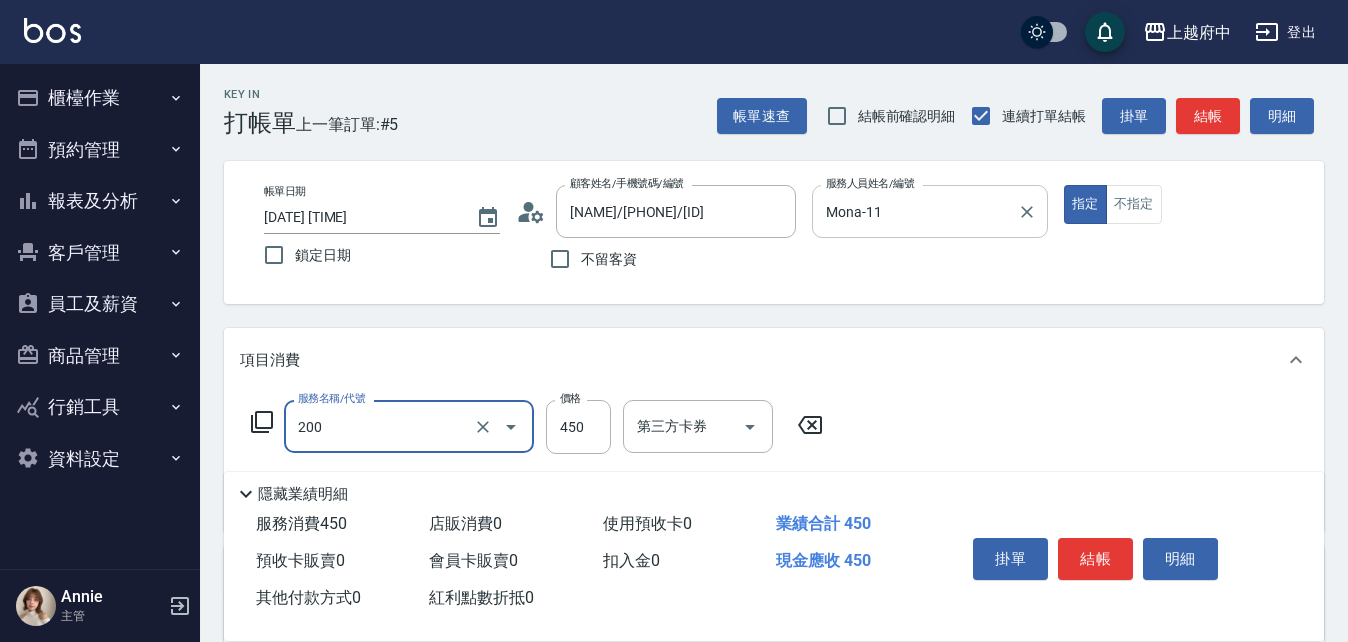 type on "有機洗髮(200)" 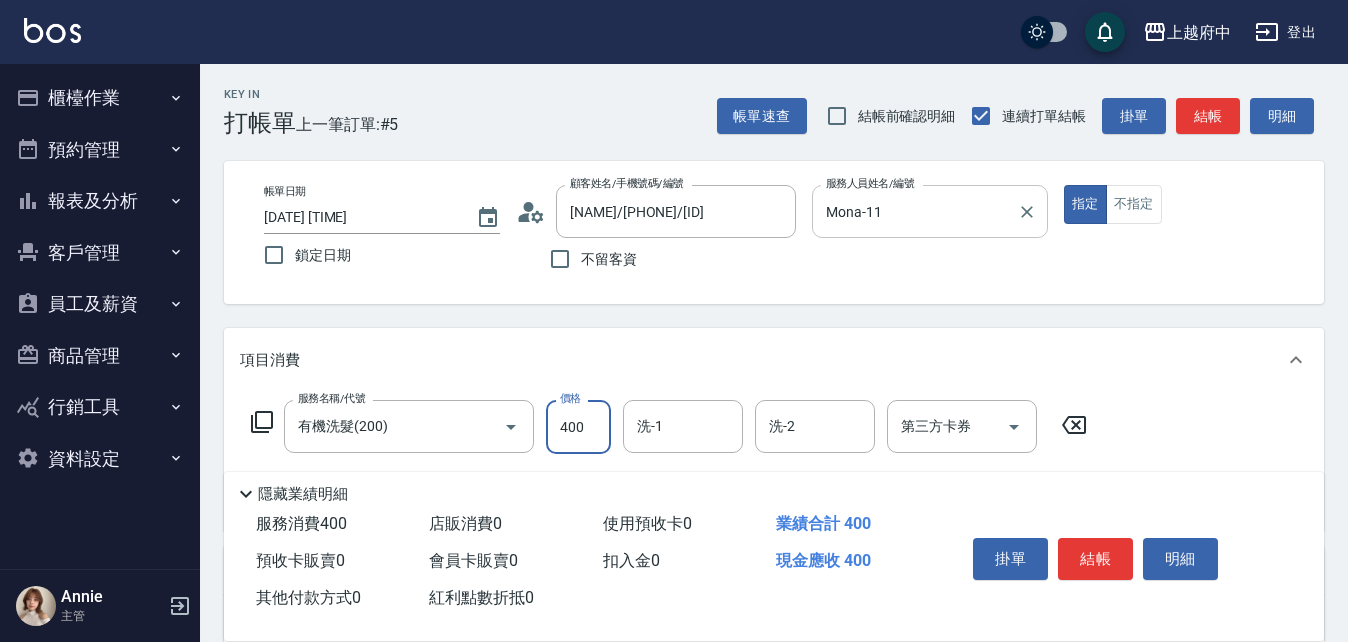 type on "400" 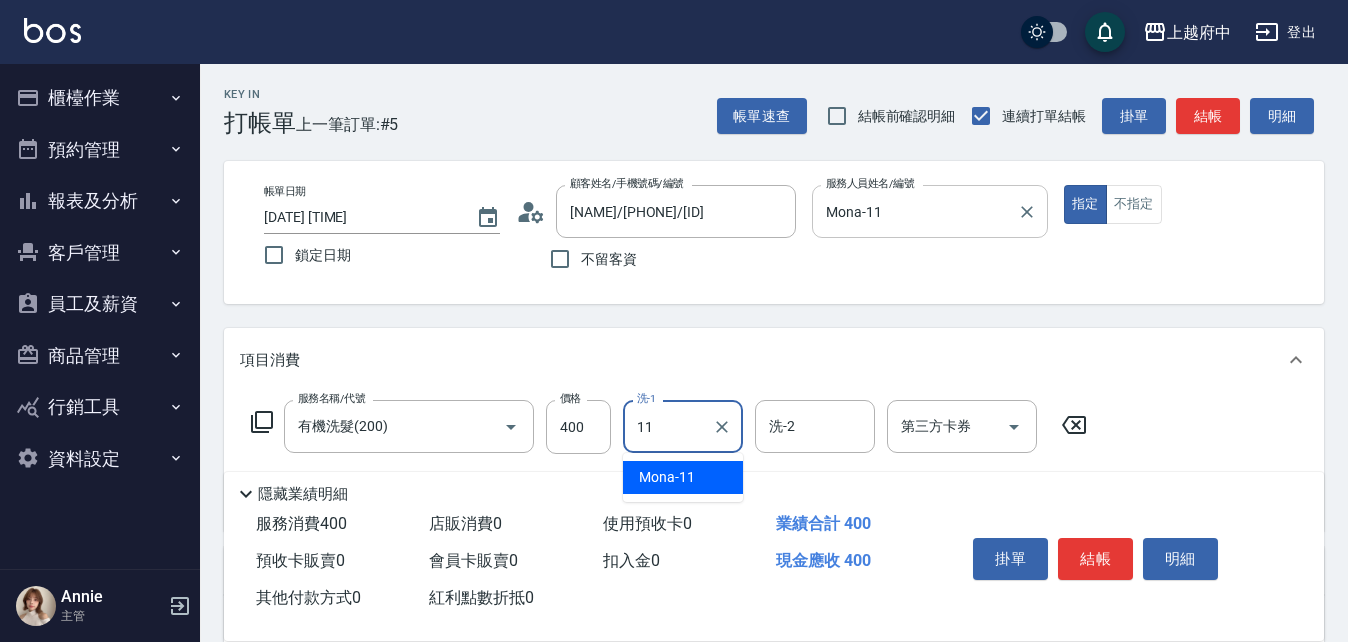 type on "Mona-11" 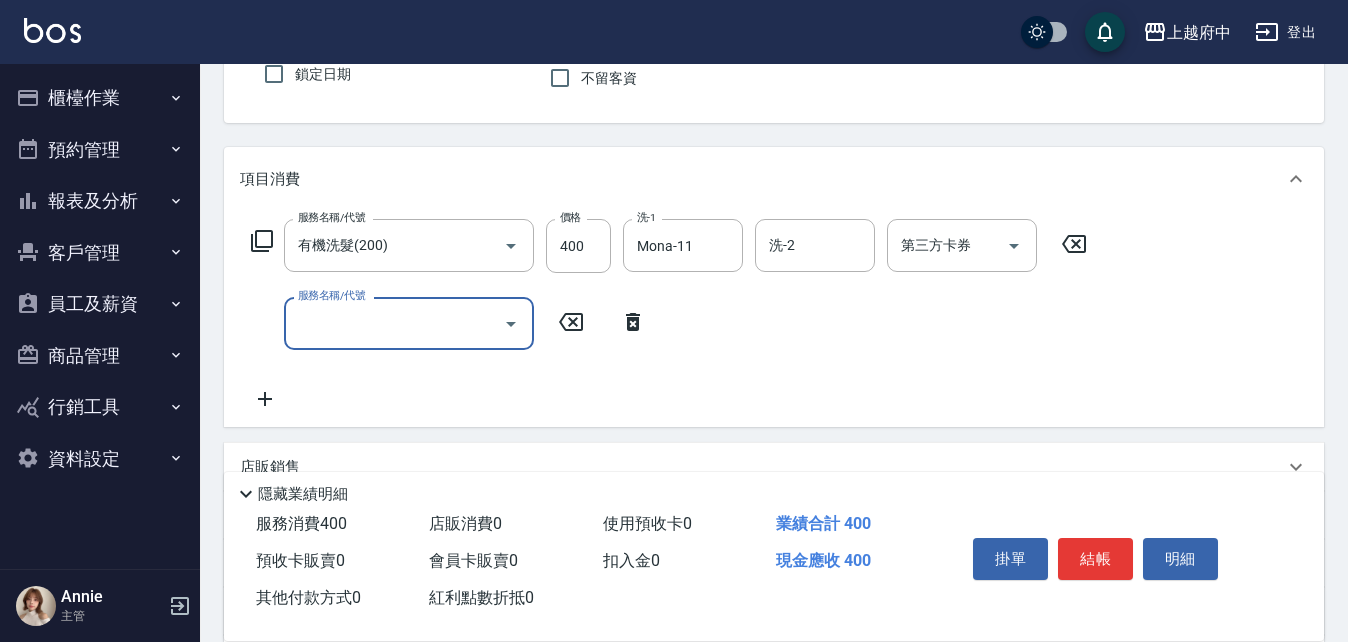 scroll, scrollTop: 200, scrollLeft: 0, axis: vertical 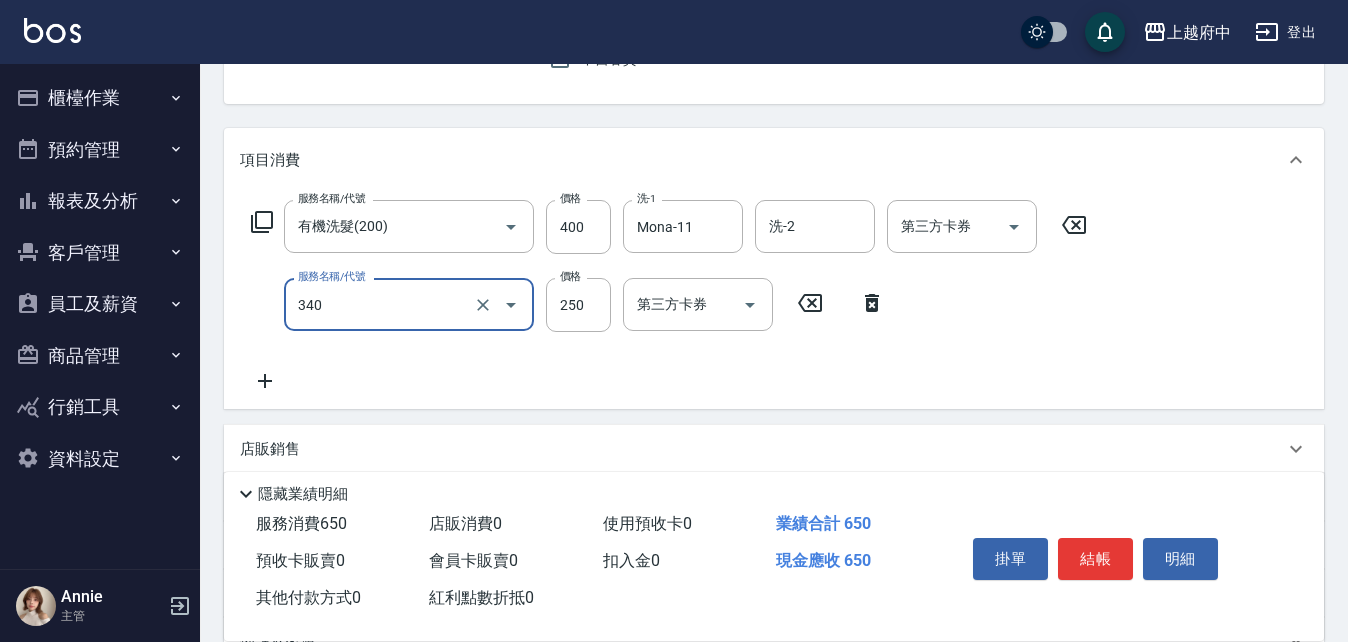 type on "剪髮(340)" 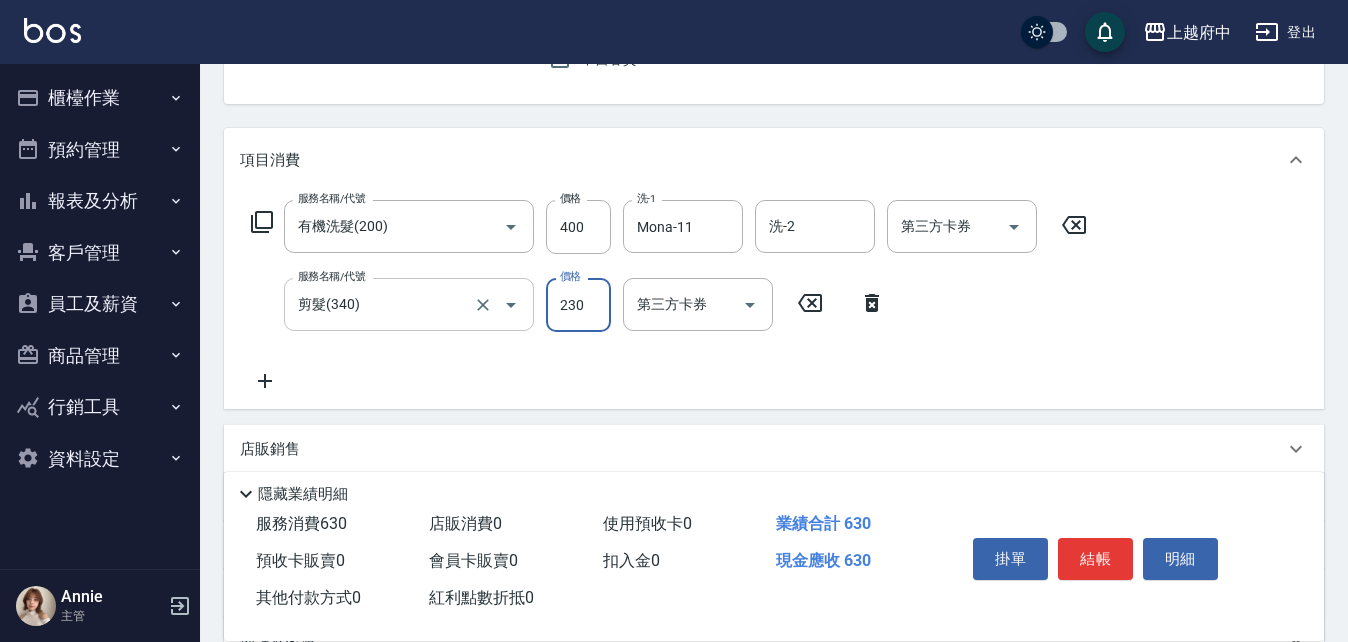 type on "230" 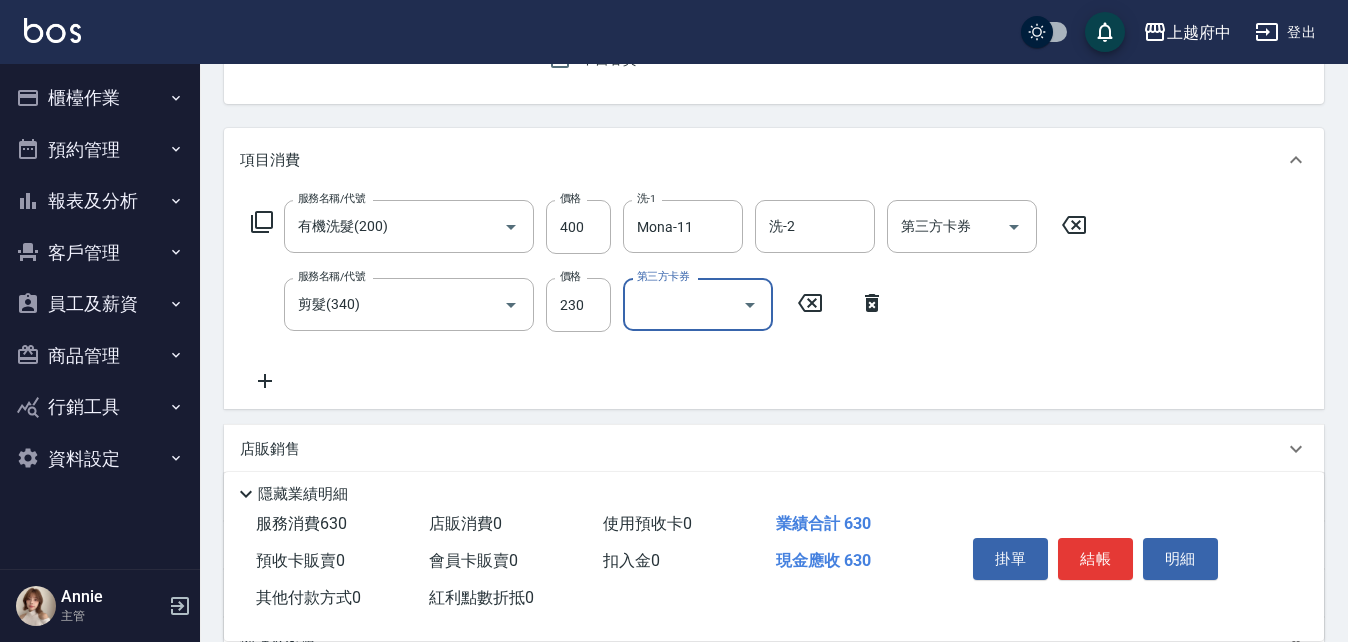 click on "服務名稱/代號 有機洗髮(200) 服務名稱/代號 價格 400 價格 洗-1 Mona-11 洗-1 洗-2 洗-2 第三方卡券 第三方卡券 服務名稱/代號 剪髮(340) 服務名稱/代號 價格 230 價格 第三方卡券 第三方卡券" at bounding box center (669, 296) 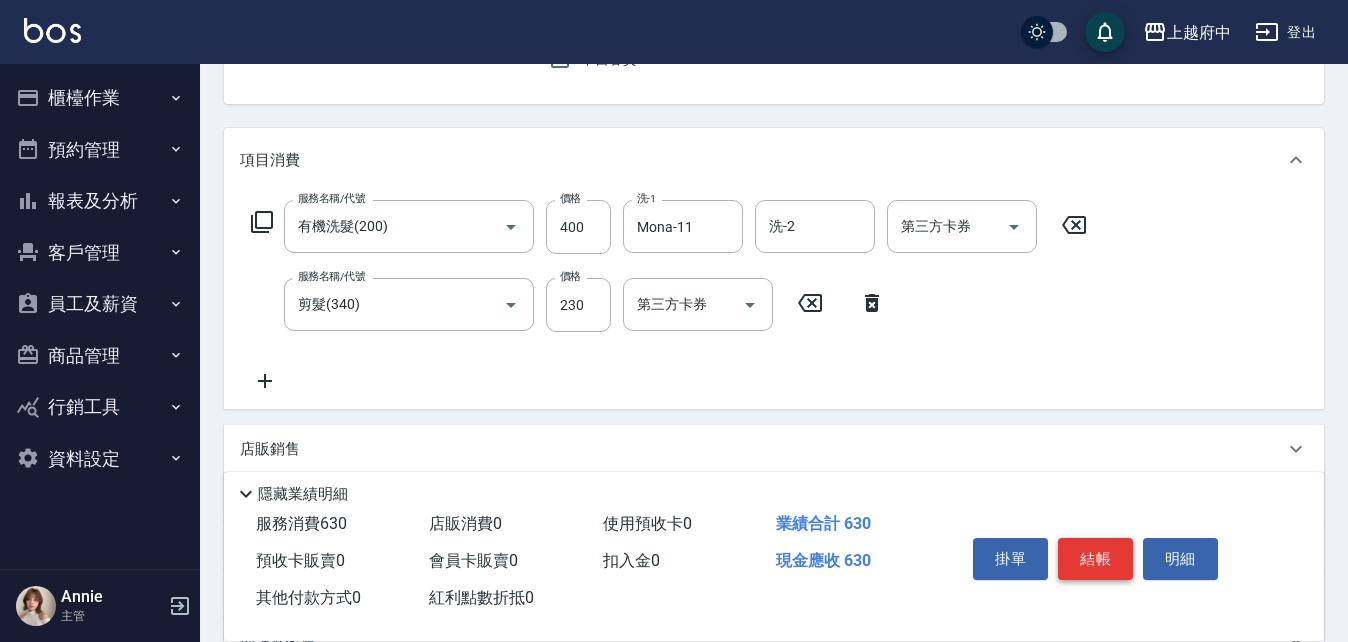 click on "結帳" at bounding box center [1095, 559] 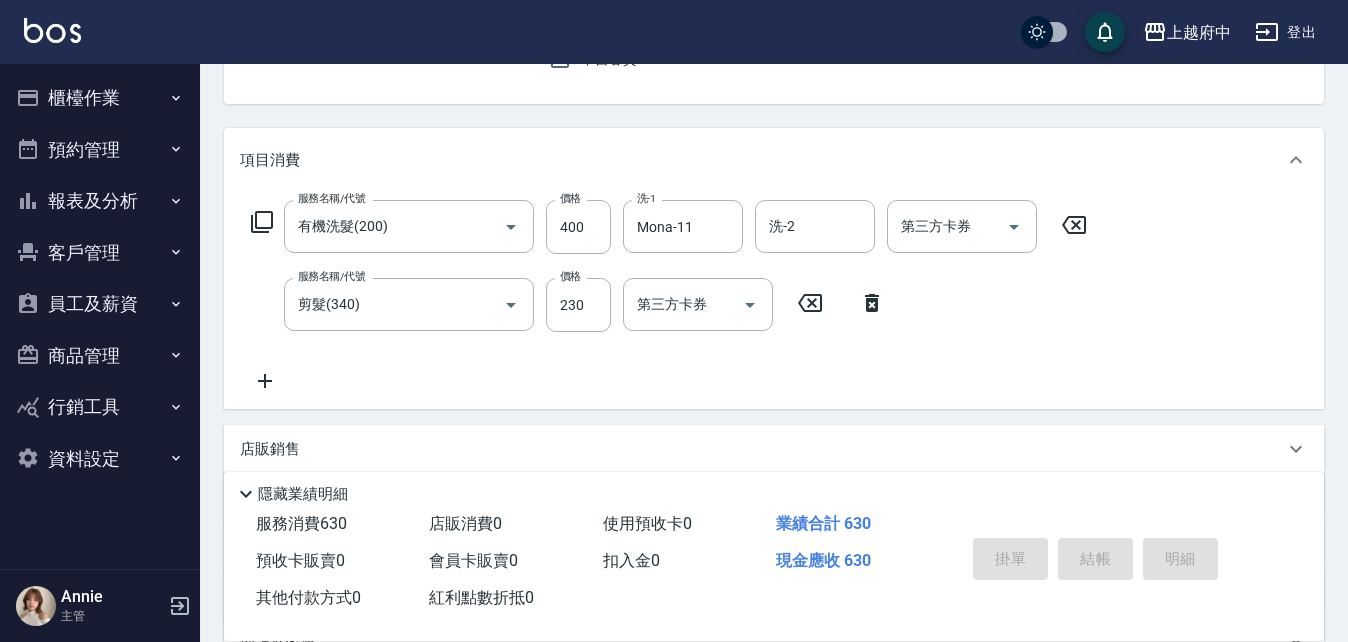 type on "[DATE] [TIME]" 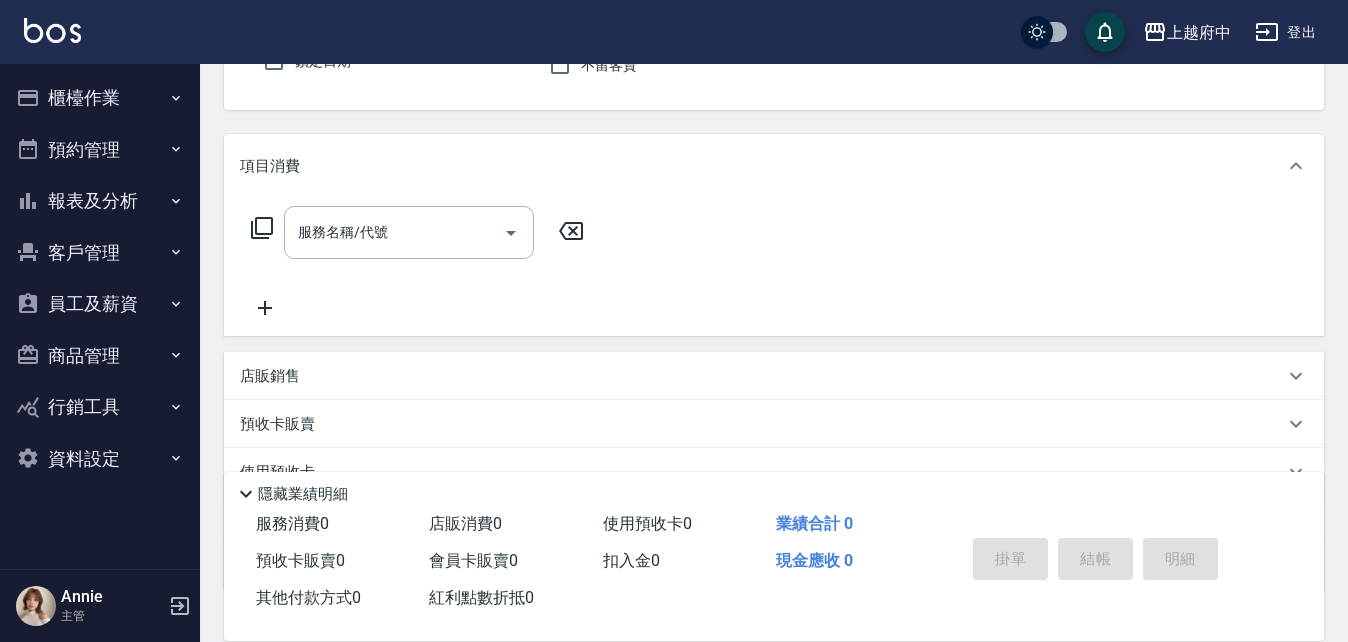 scroll, scrollTop: 0, scrollLeft: 0, axis: both 